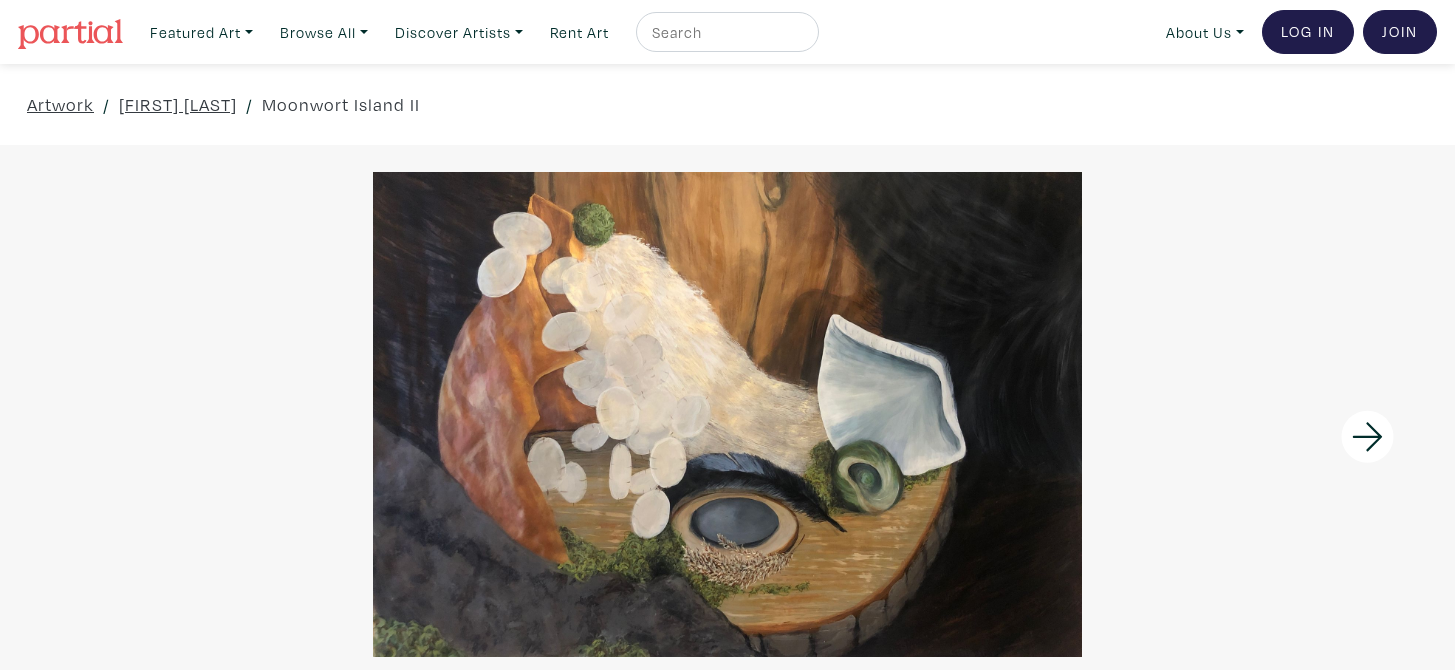 scroll, scrollTop: 0, scrollLeft: 0, axis: both 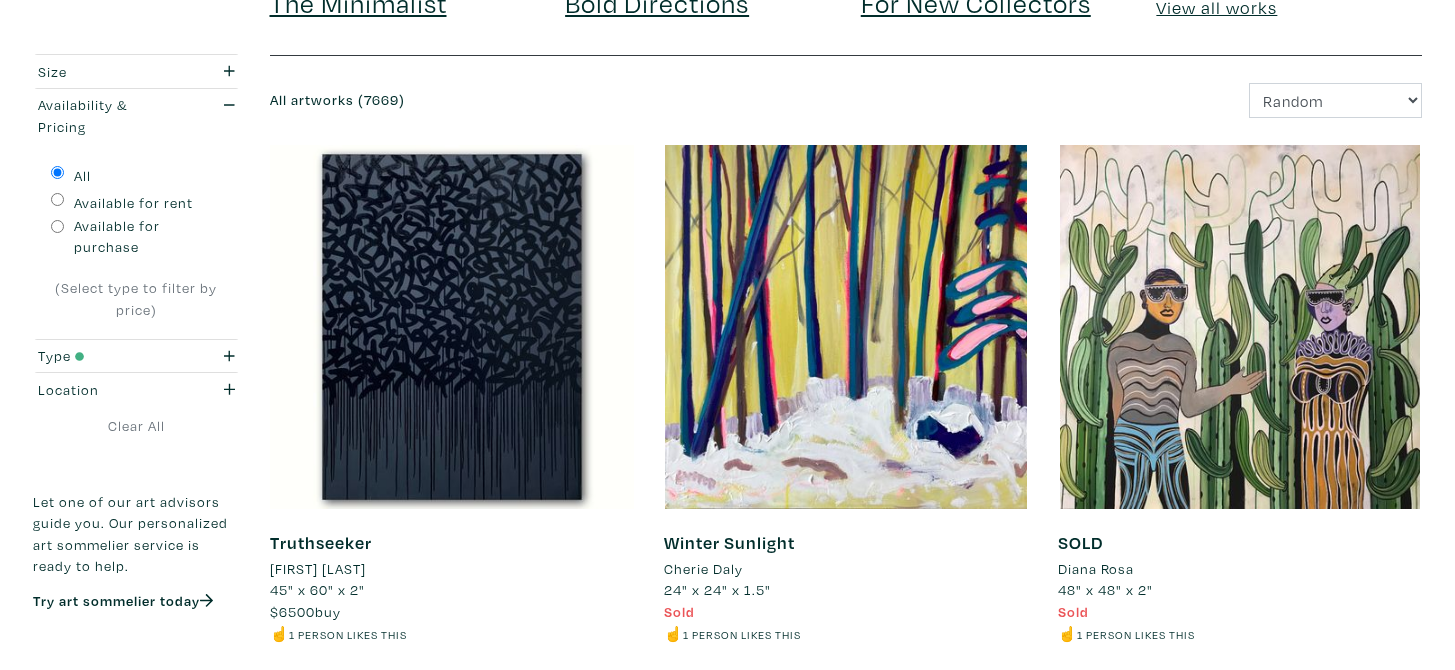 click on "Available for purchase" at bounding box center [148, 236] 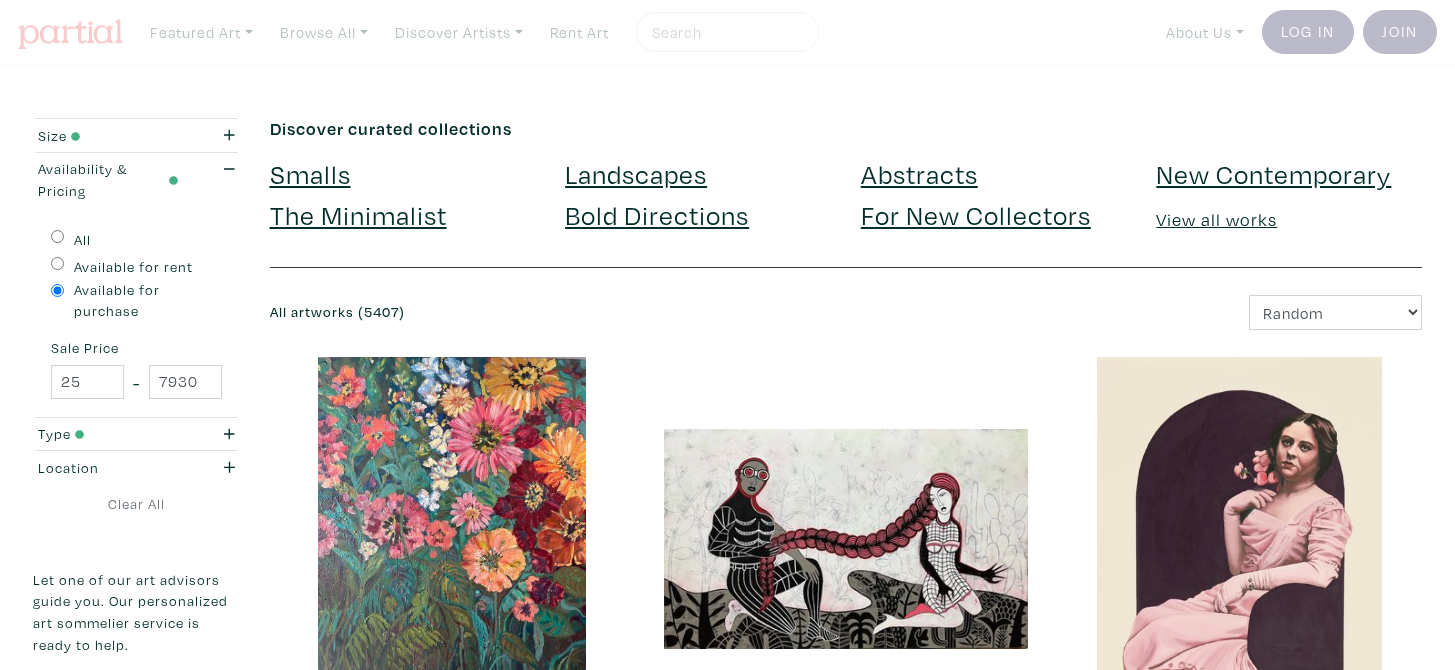 scroll, scrollTop: 0, scrollLeft: 0, axis: both 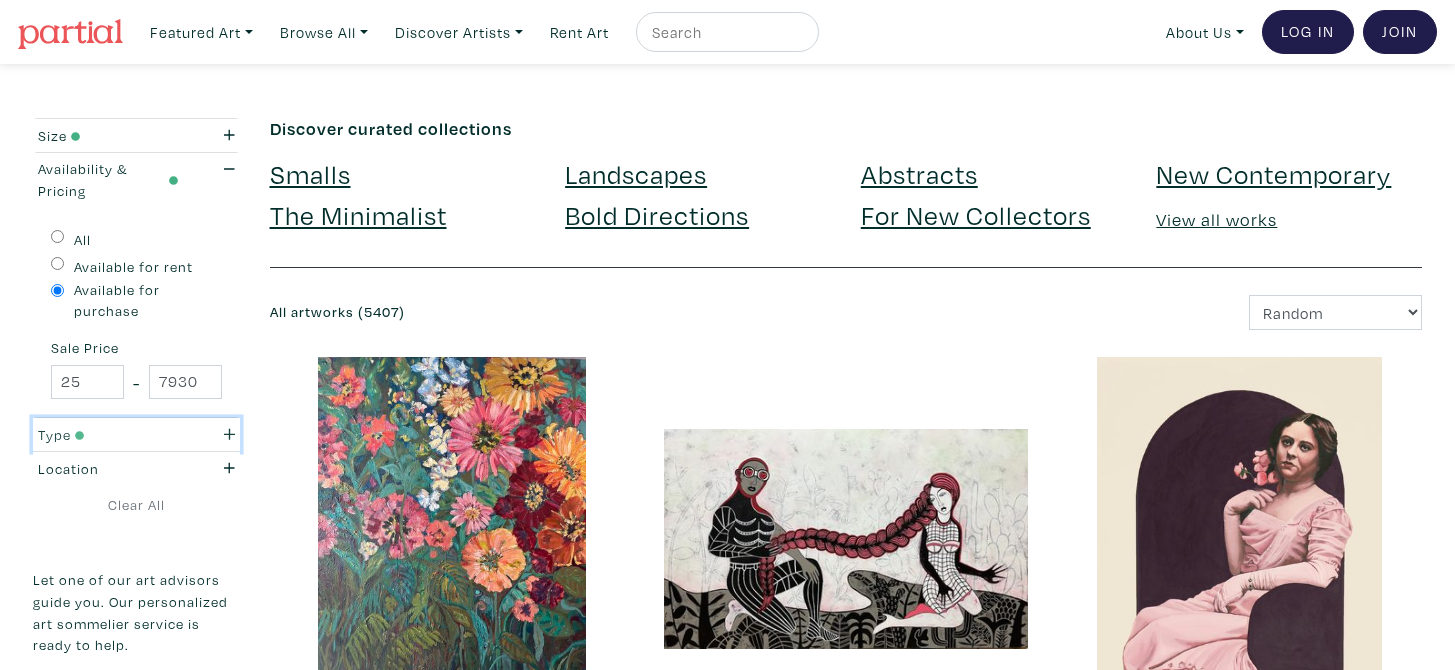 click 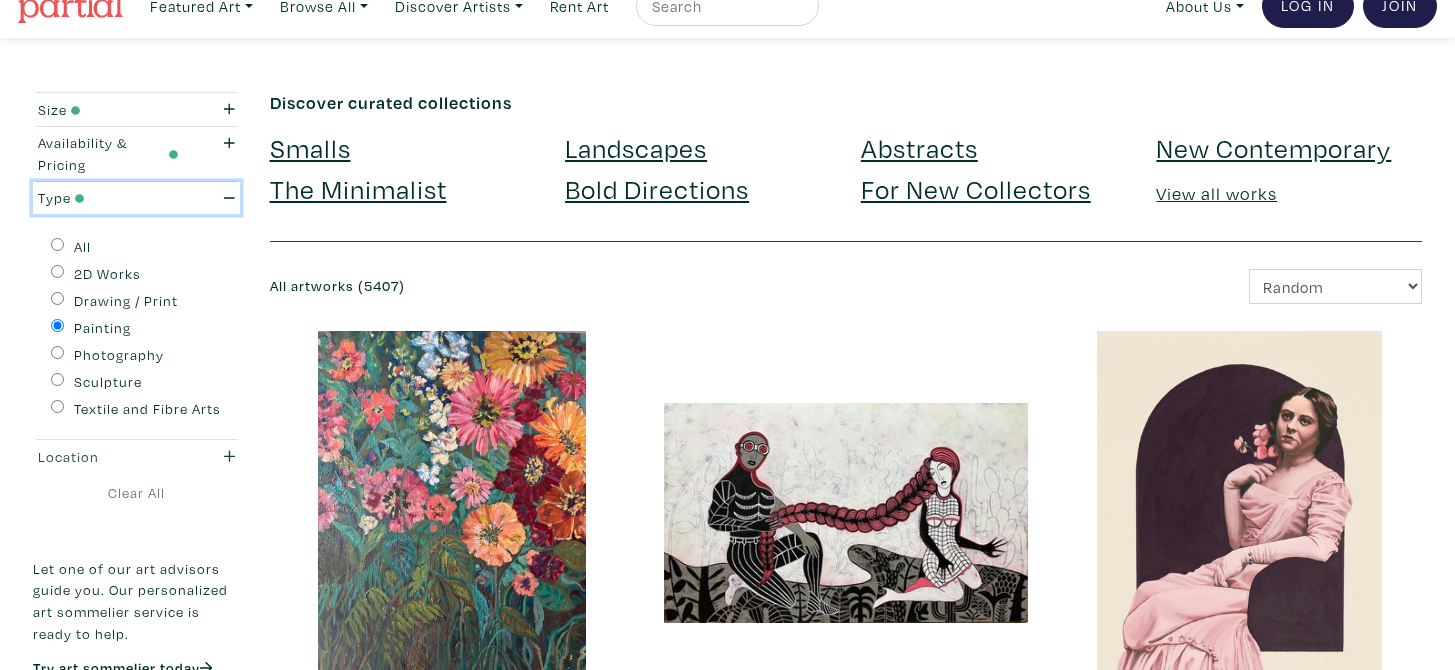 scroll, scrollTop: 27, scrollLeft: 0, axis: vertical 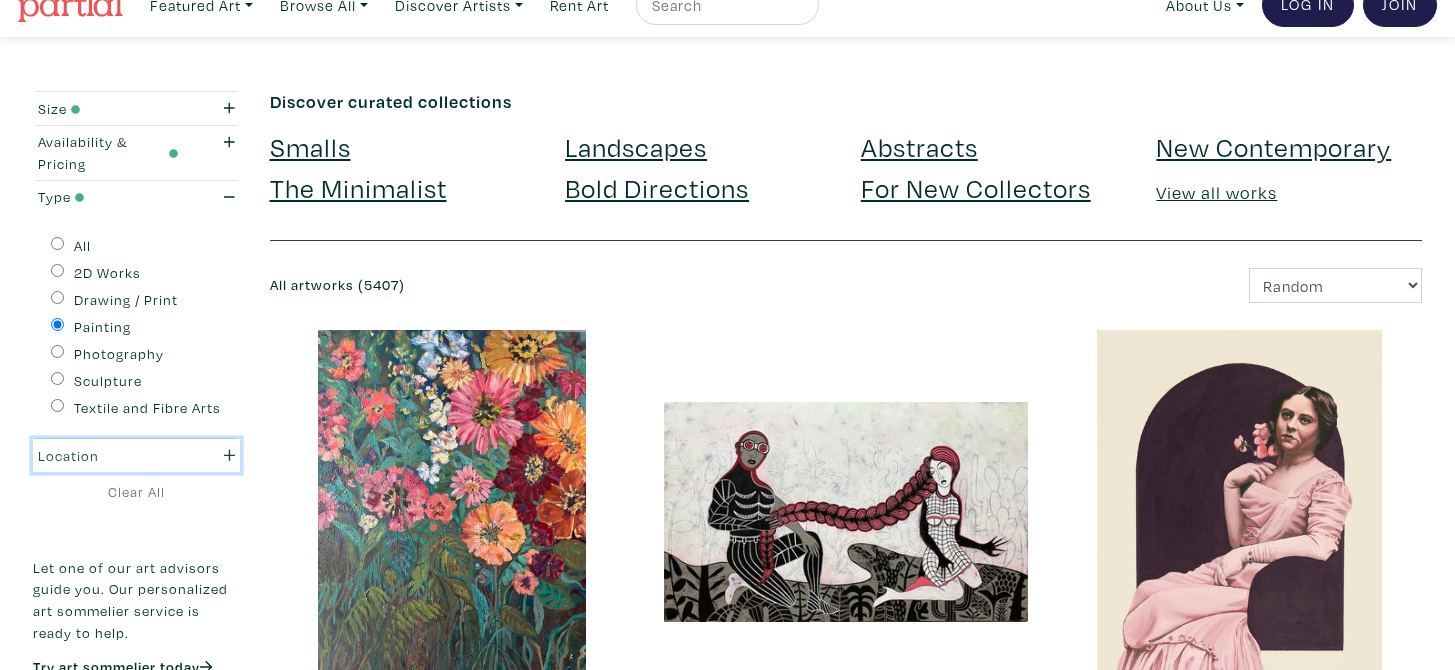 click 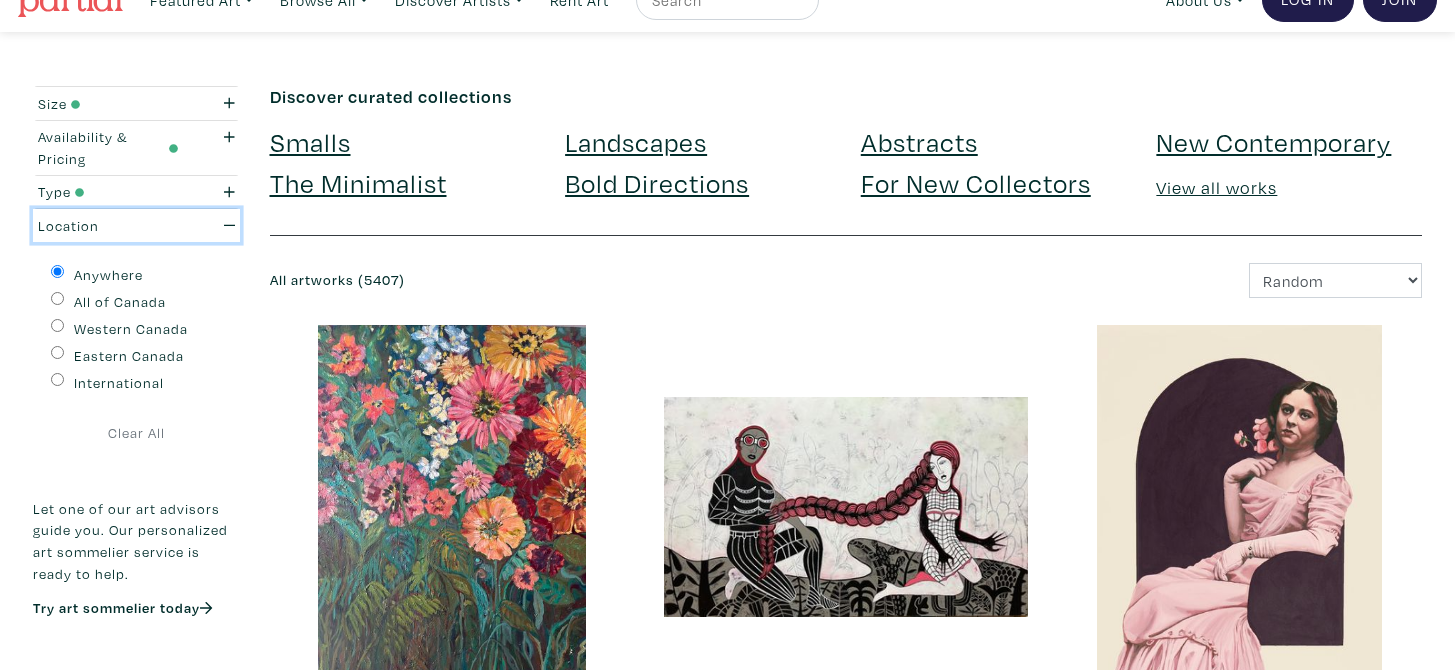 scroll, scrollTop: 0, scrollLeft: 0, axis: both 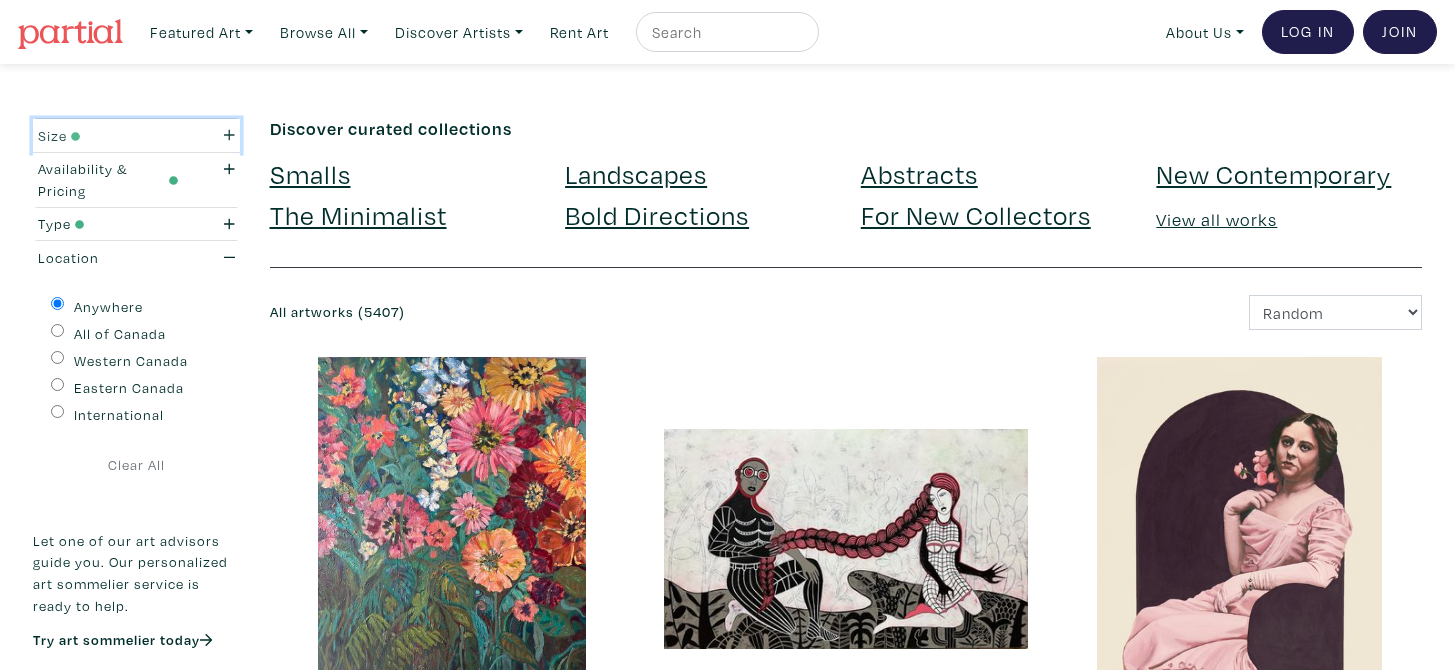 click at bounding box center [221, 136] 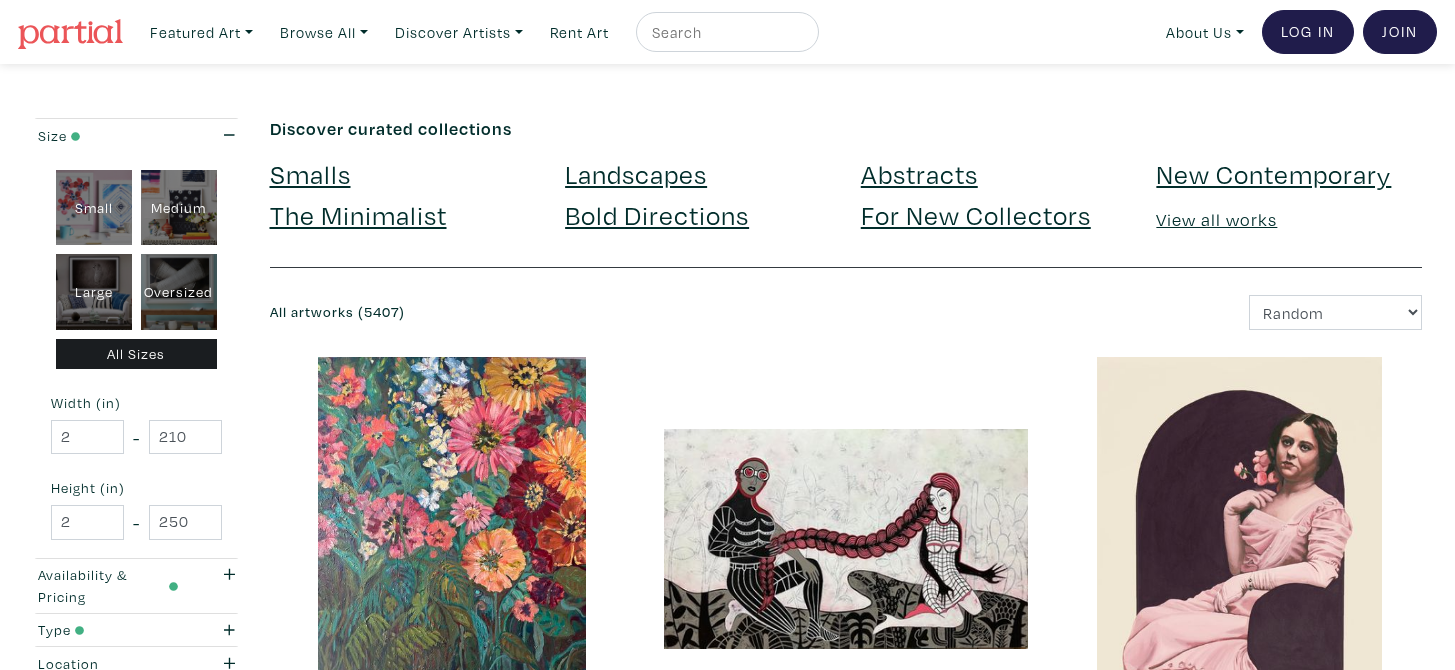 click on "Large" at bounding box center (94, 292) 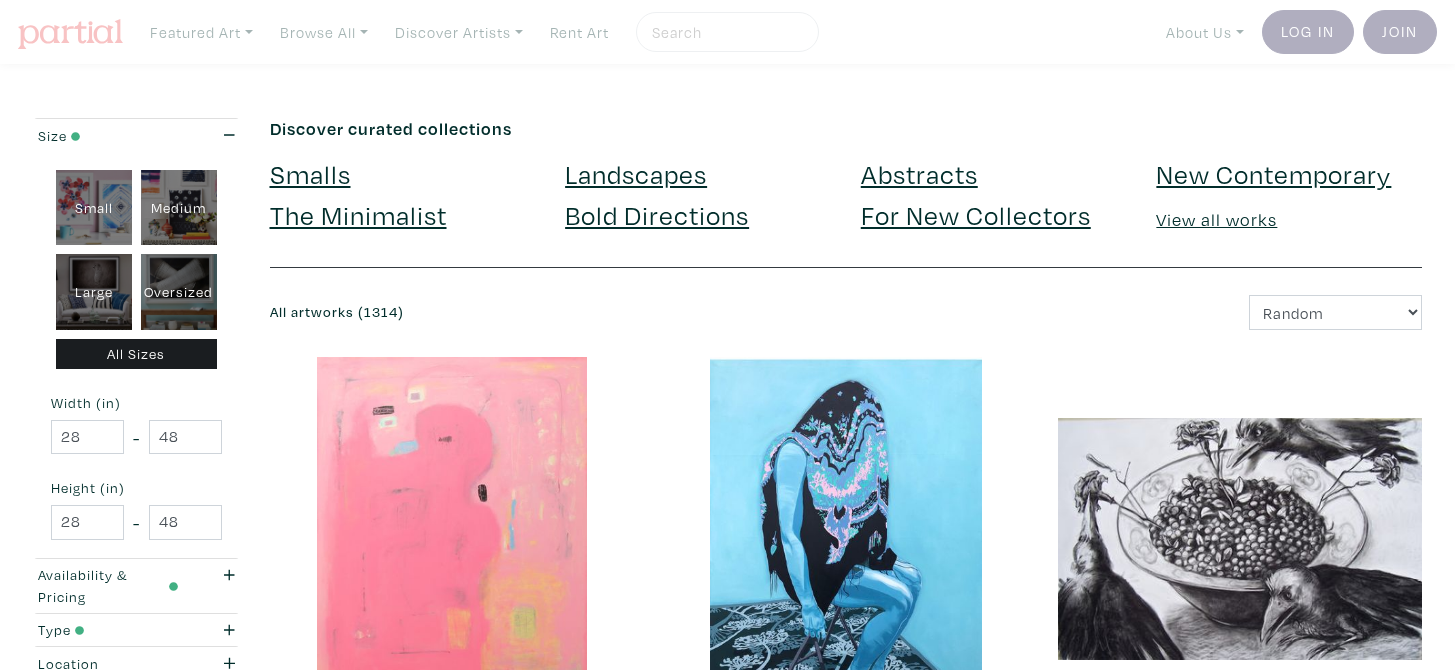 scroll, scrollTop: 0, scrollLeft: 0, axis: both 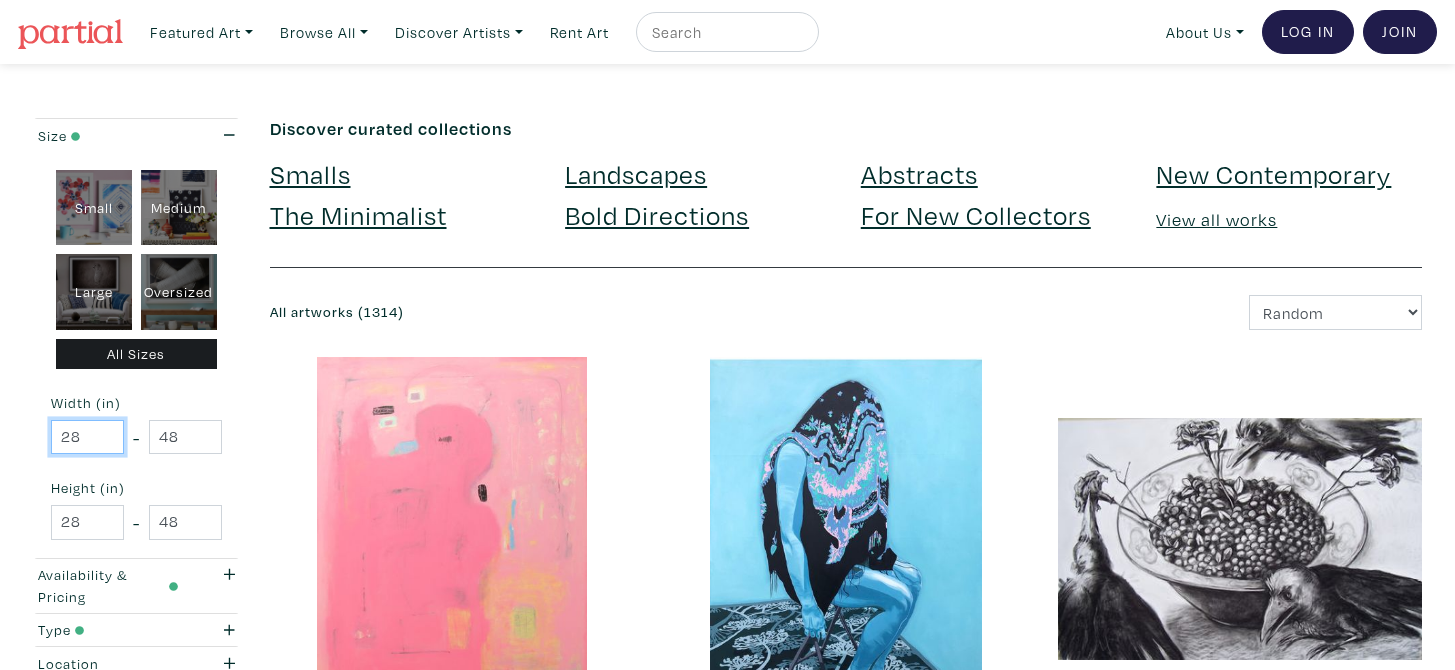 drag, startPoint x: 91, startPoint y: 440, endPoint x: 41, endPoint y: 439, distance: 50.01 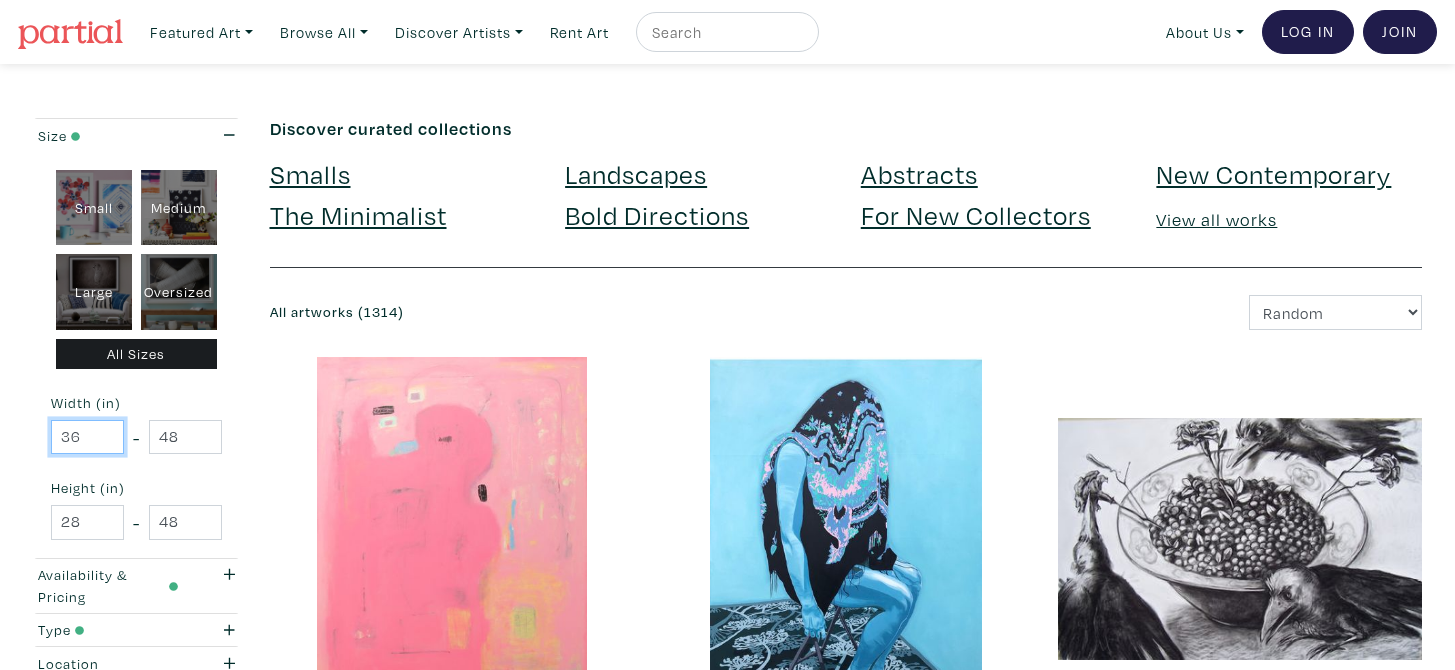 type on "36" 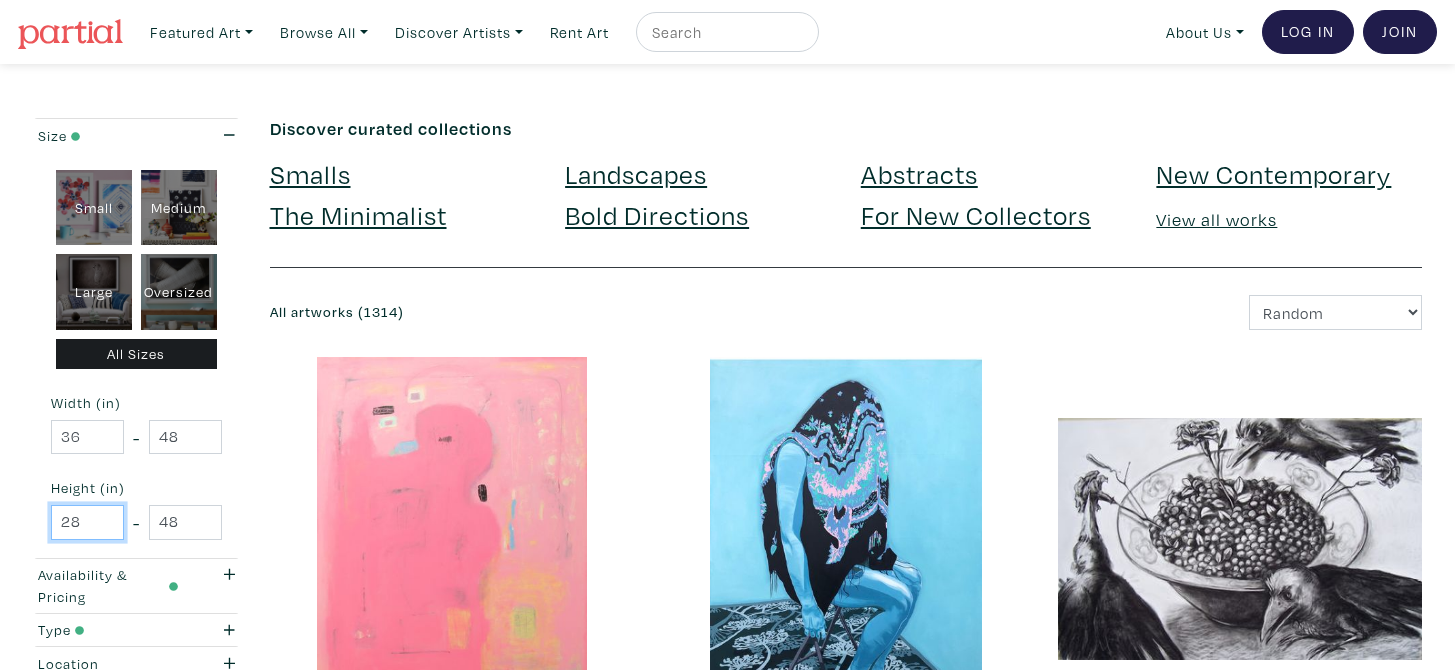 click on "28" at bounding box center (87, 522) 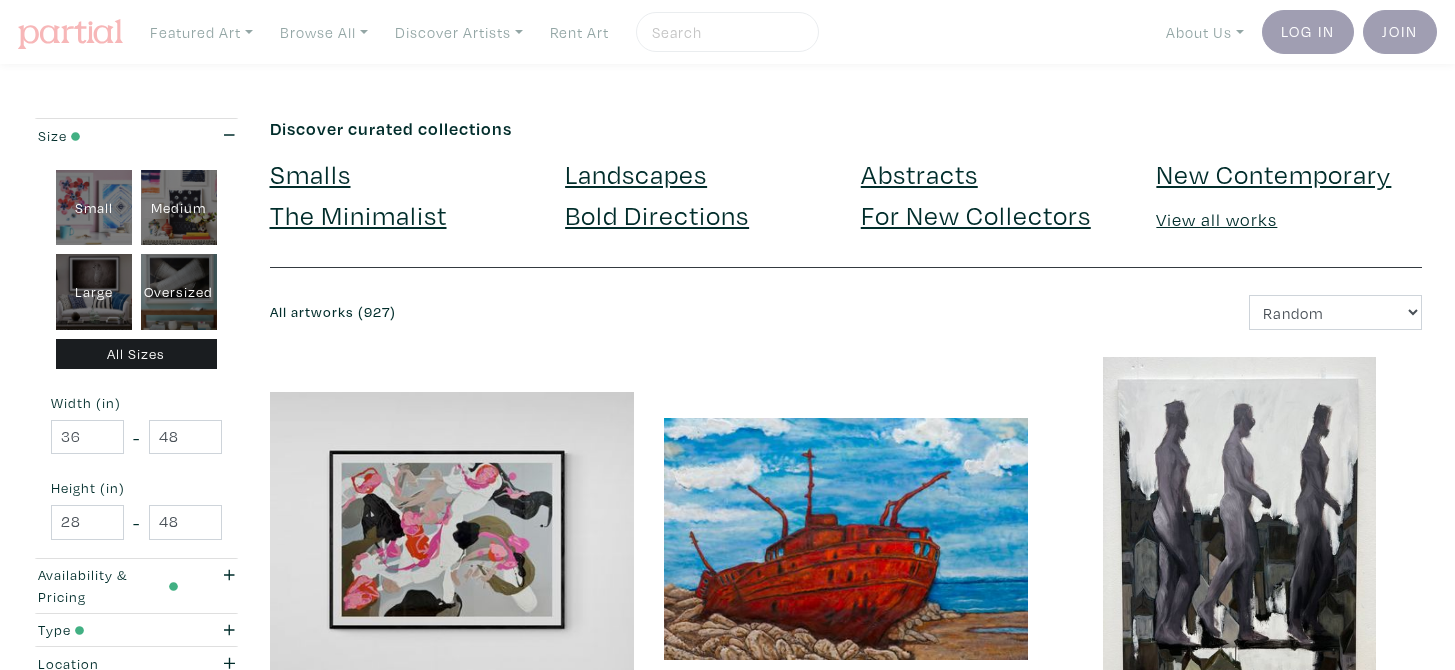 scroll, scrollTop: 0, scrollLeft: 0, axis: both 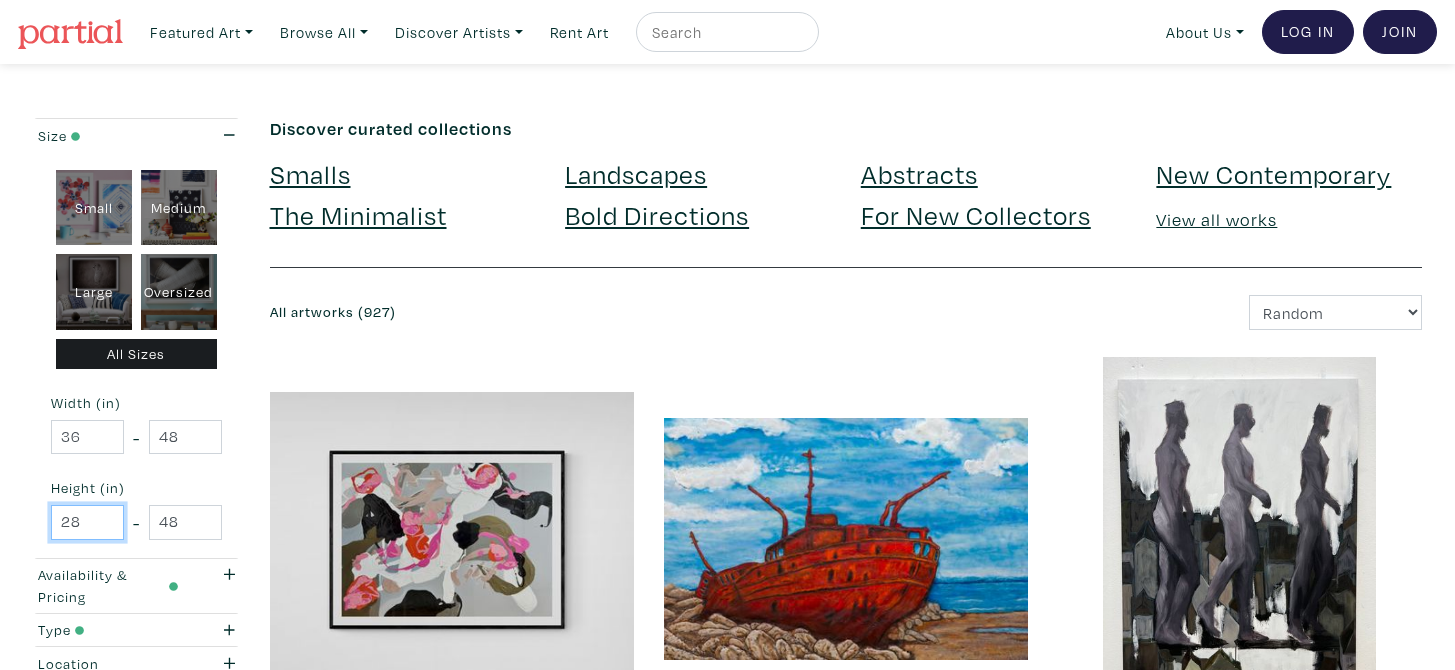 drag, startPoint x: 83, startPoint y: 524, endPoint x: 30, endPoint y: 524, distance: 53 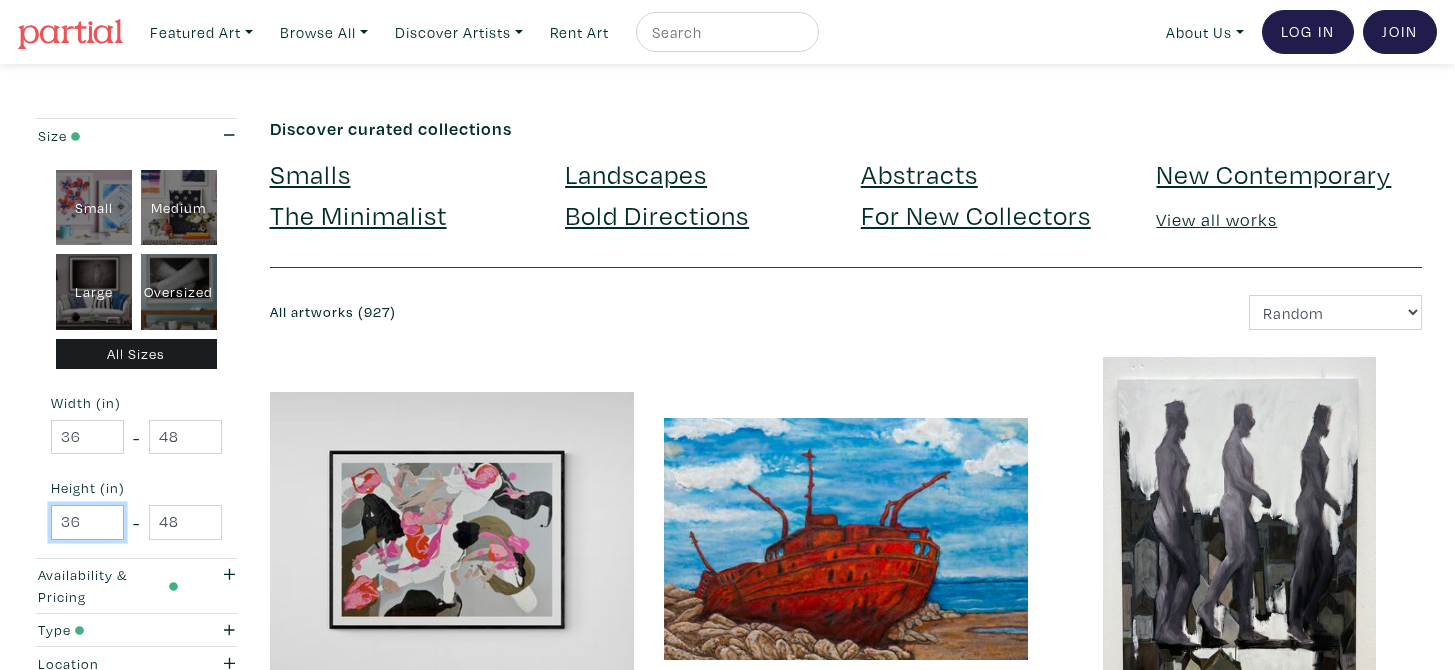 type on "36" 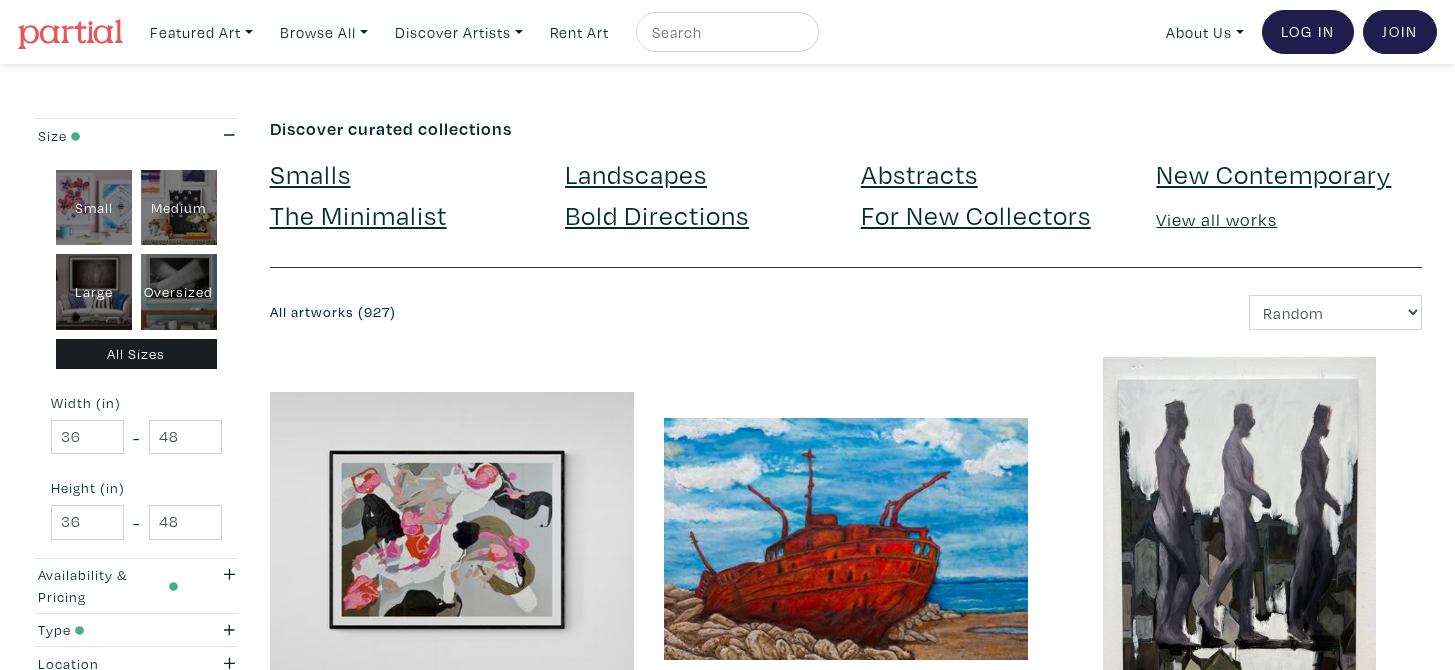 click on "Size
Small
Medium
Large
Oversized
All Sizes
Width (in)
36
-
48
Height (in)
36
-
48
Availability & Pricing" at bounding box center (727, 2667) 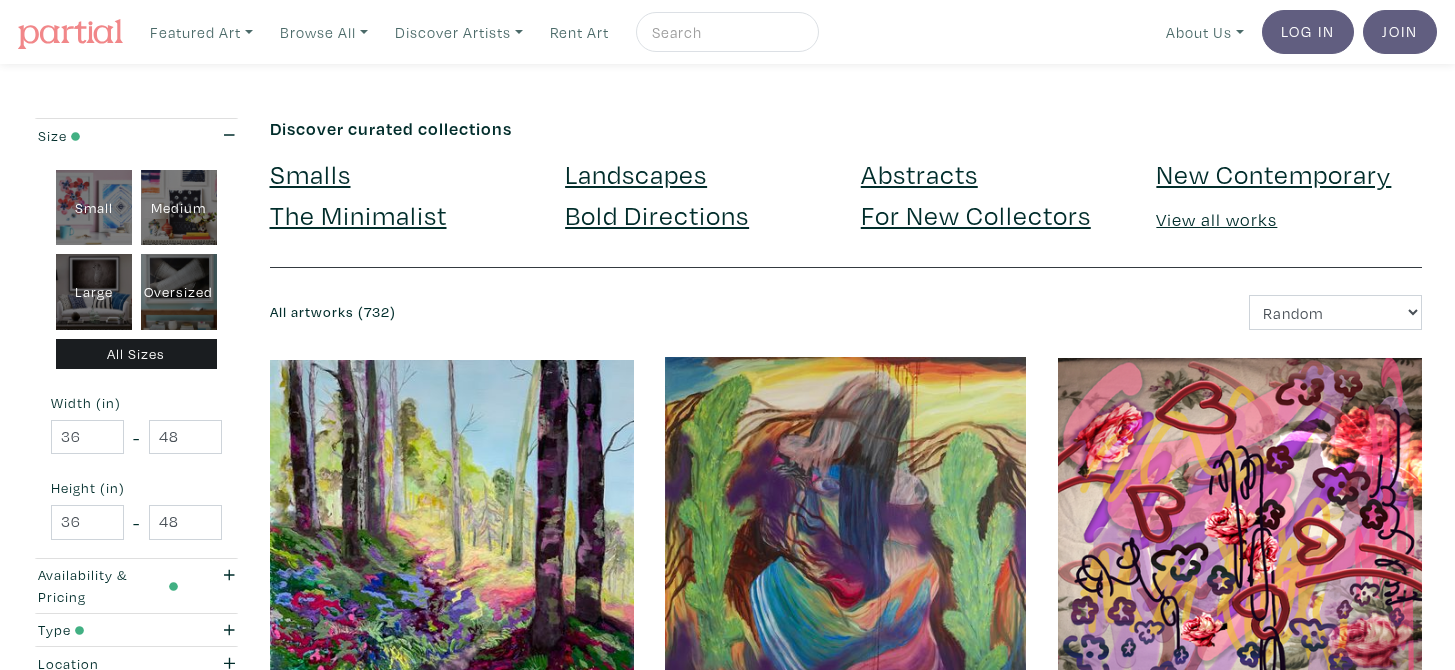 scroll, scrollTop: 0, scrollLeft: 0, axis: both 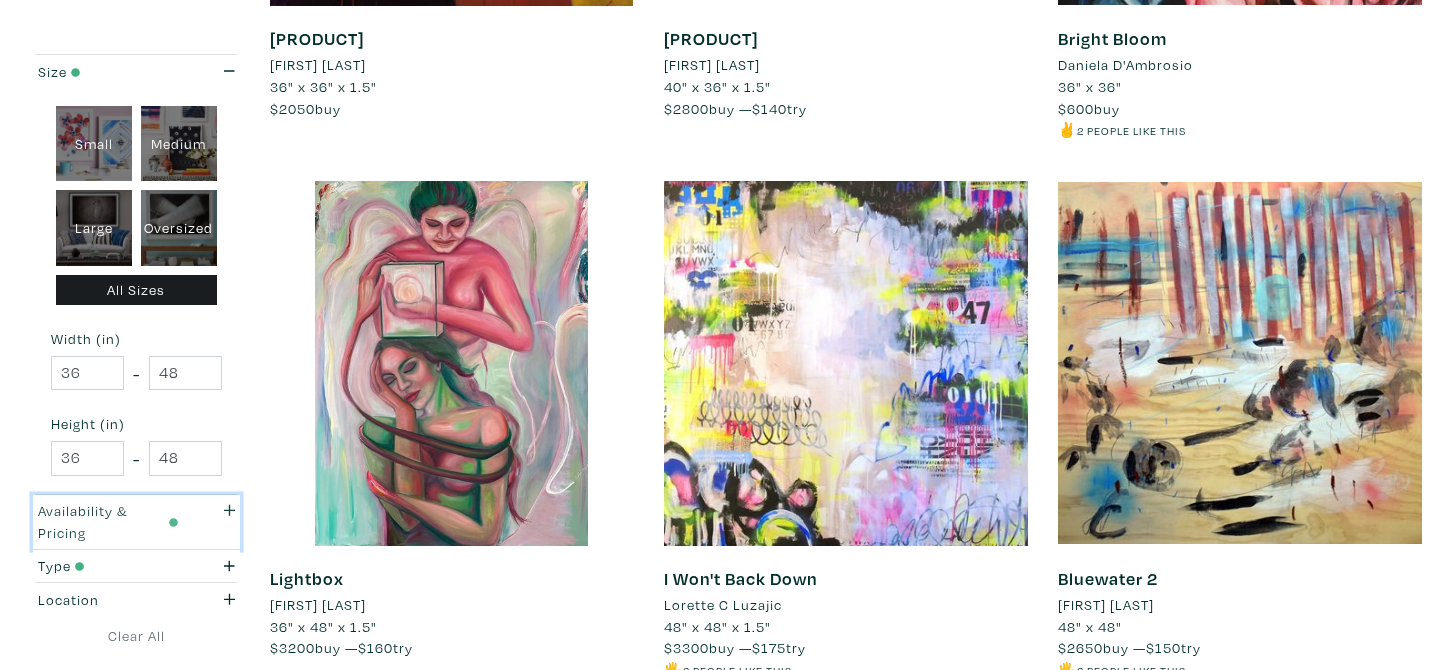 click at bounding box center [171, 521] 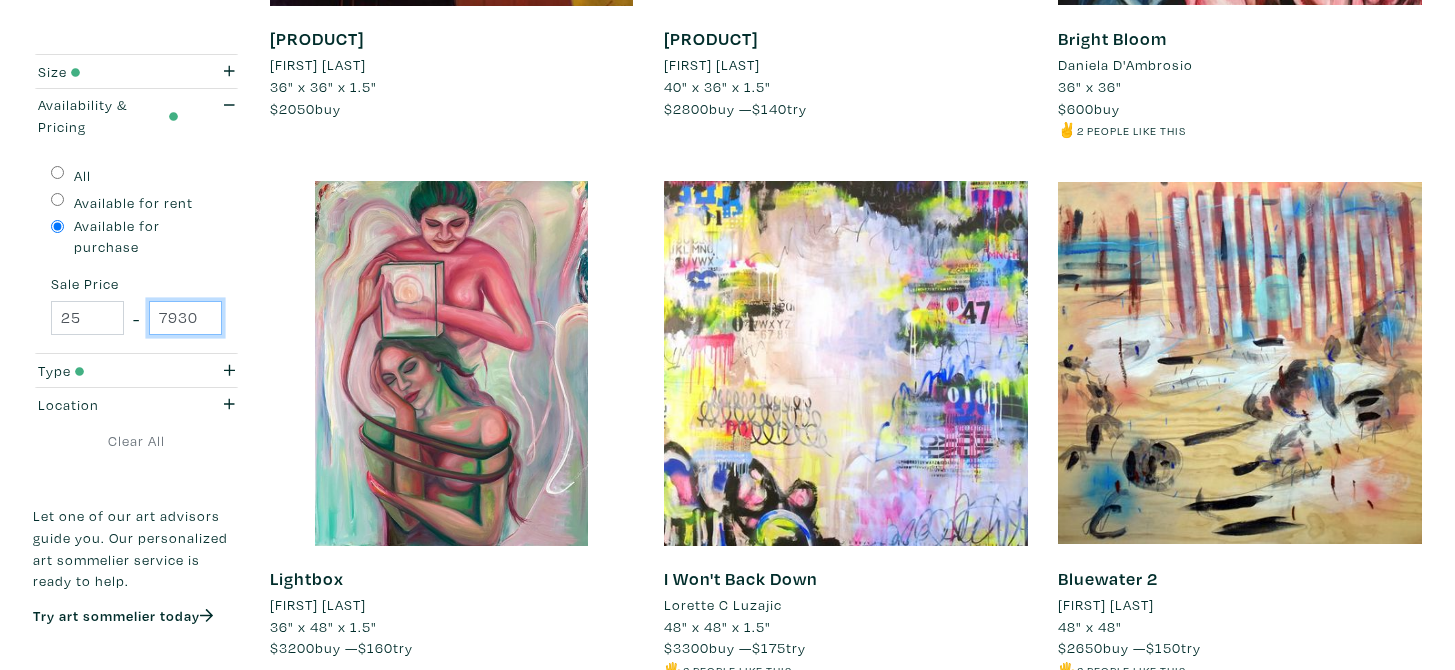 click on "79300" at bounding box center (185, 318) 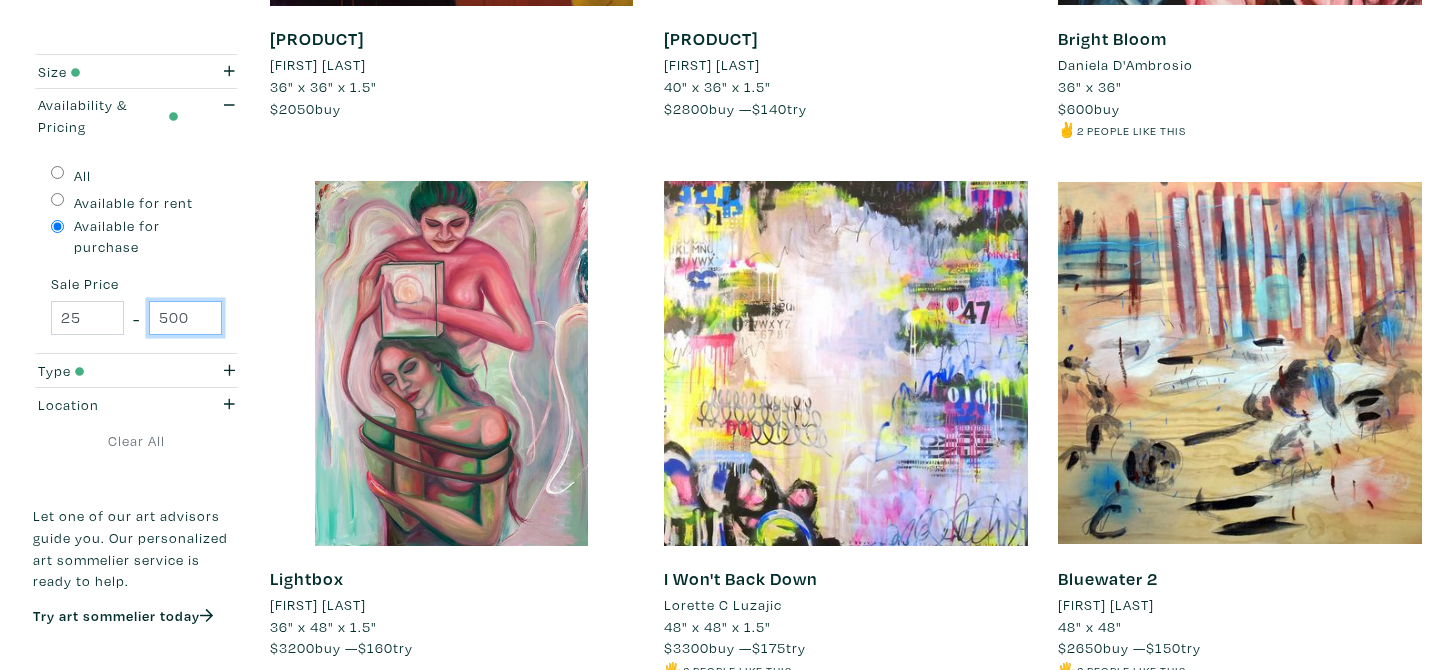 type on "500" 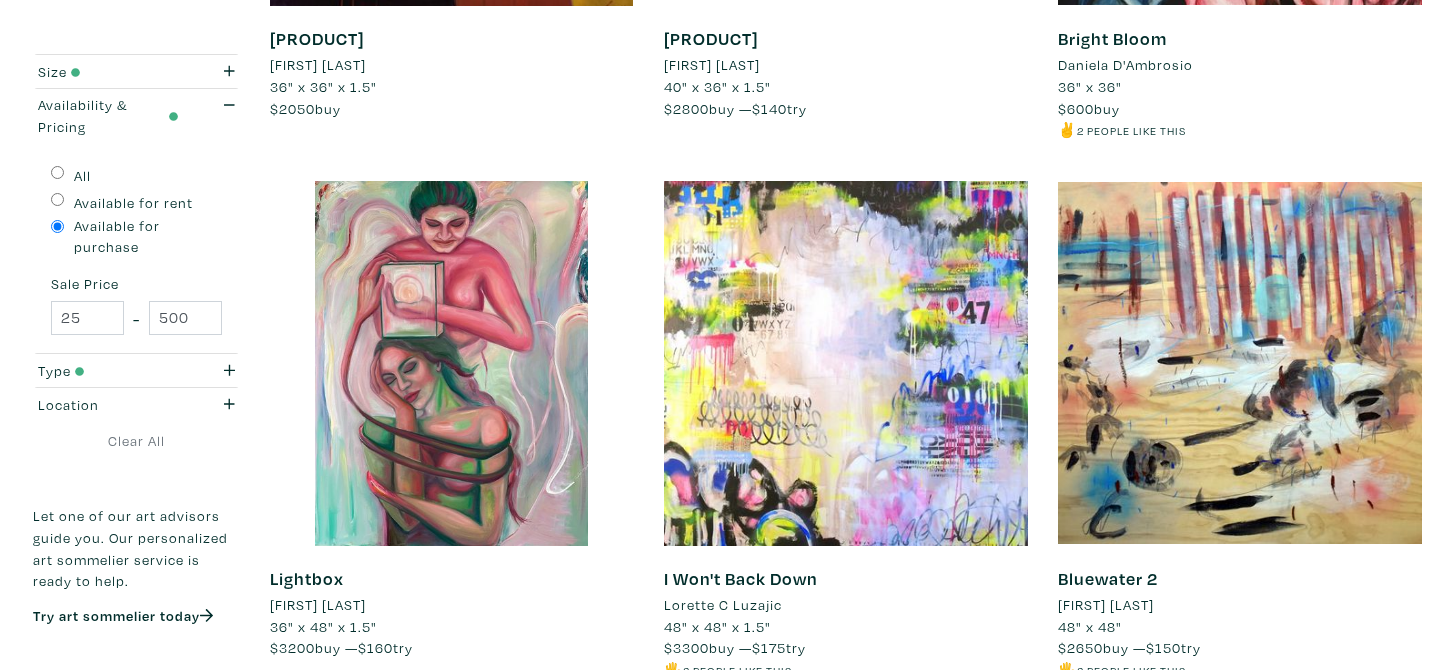 click on "All
Available for rent
Available for purchase
Sale Price
25
-
500" at bounding box center [136, 248] 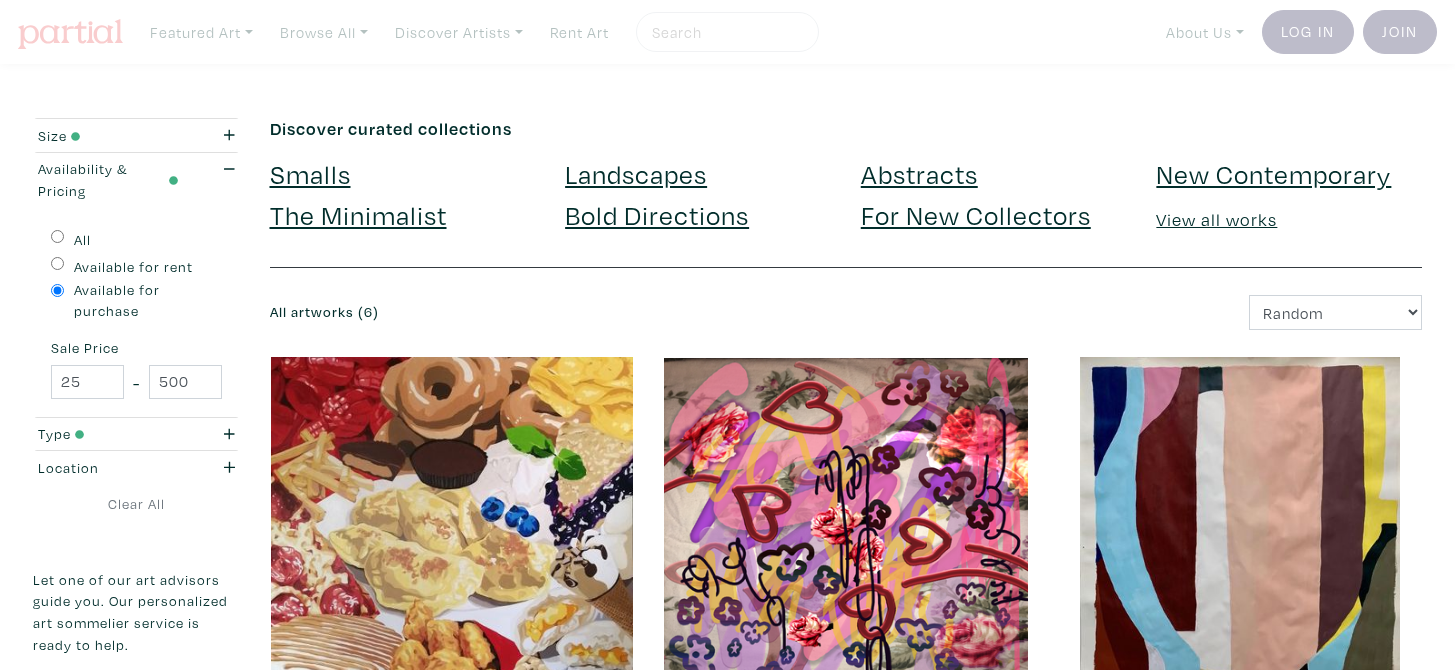 scroll, scrollTop: 0, scrollLeft: 0, axis: both 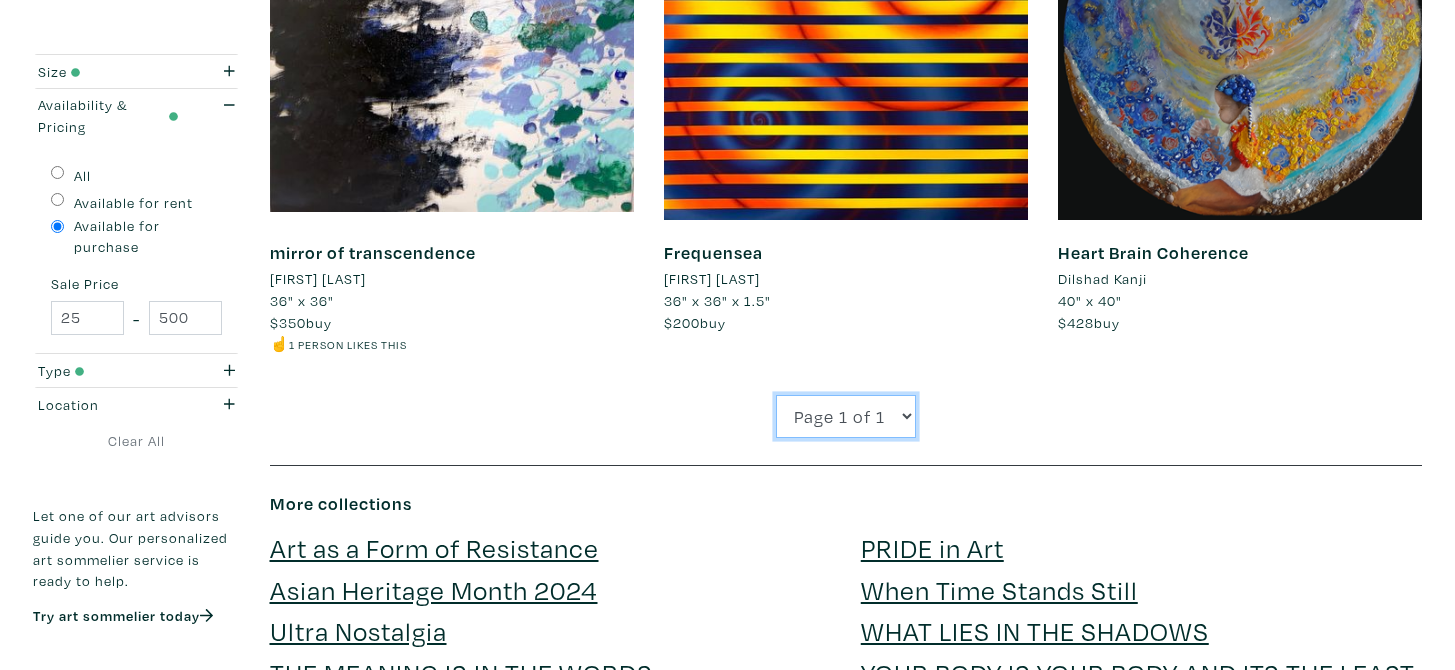 click on "Page 1 of 1" at bounding box center (846, 416) 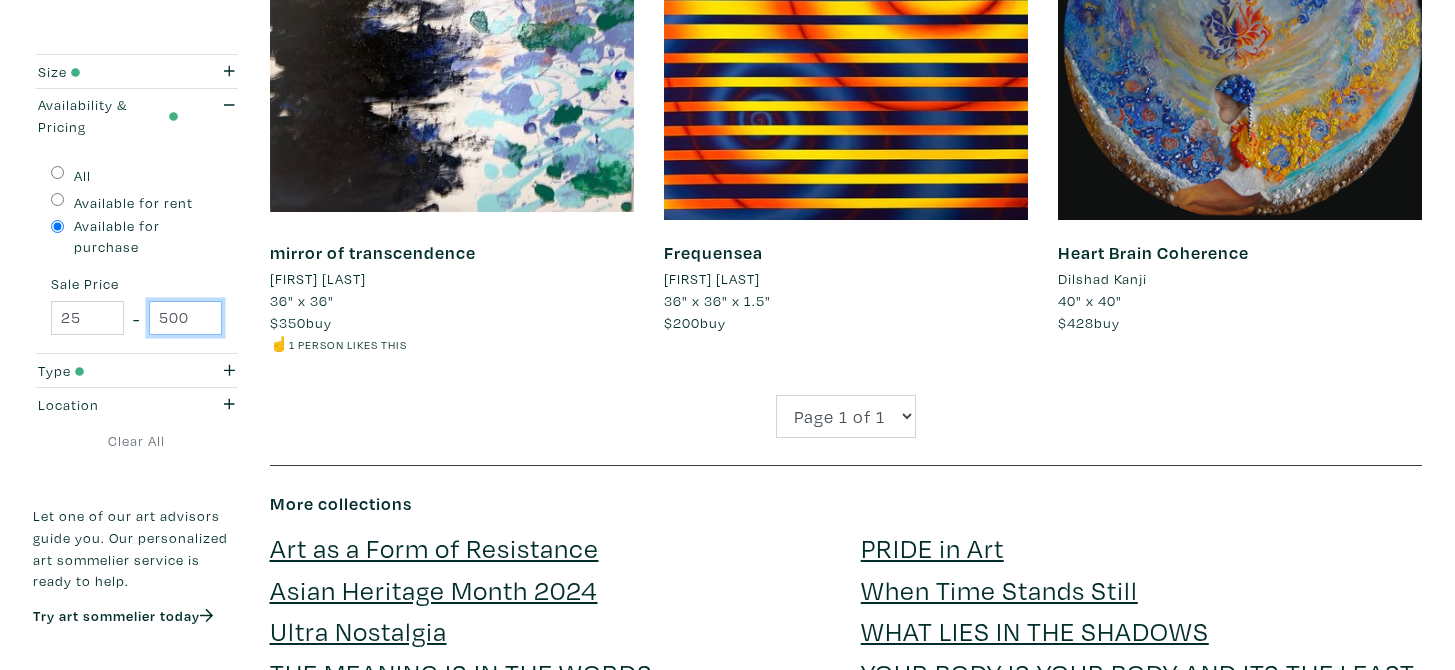 click on "500" at bounding box center [185, 318] 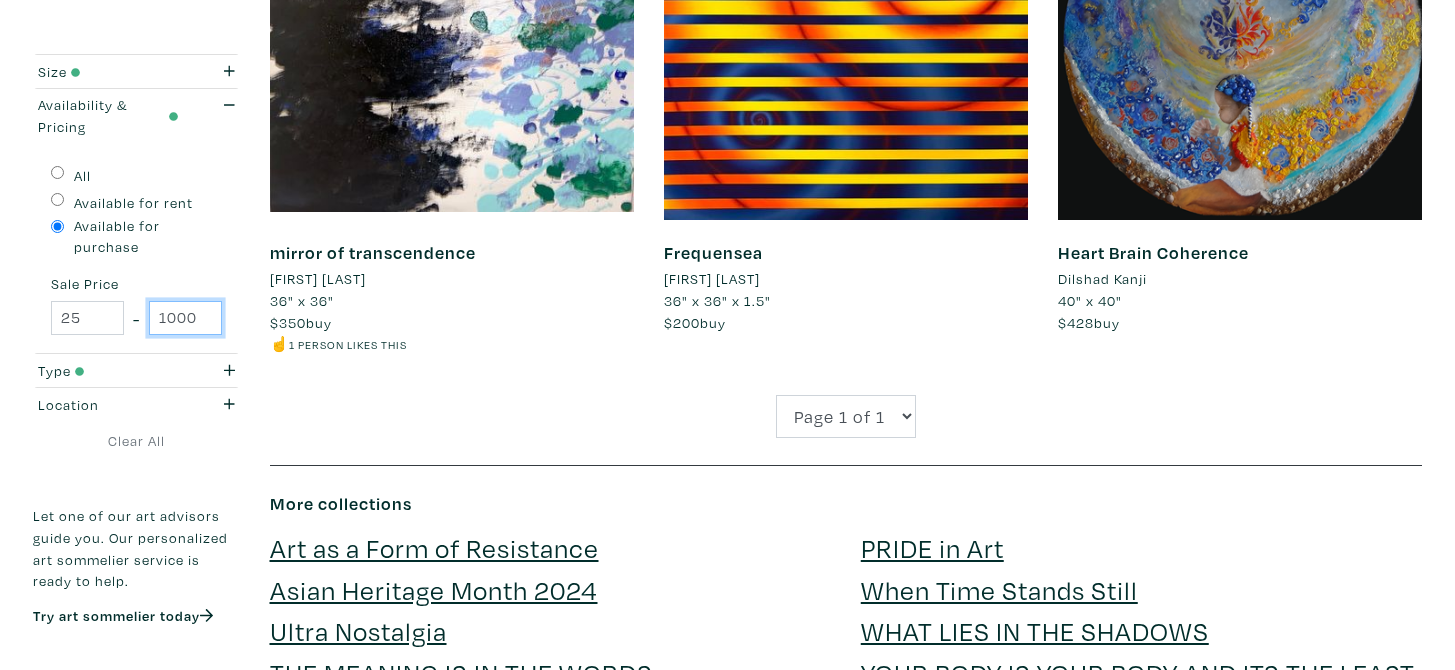 type on "1000" 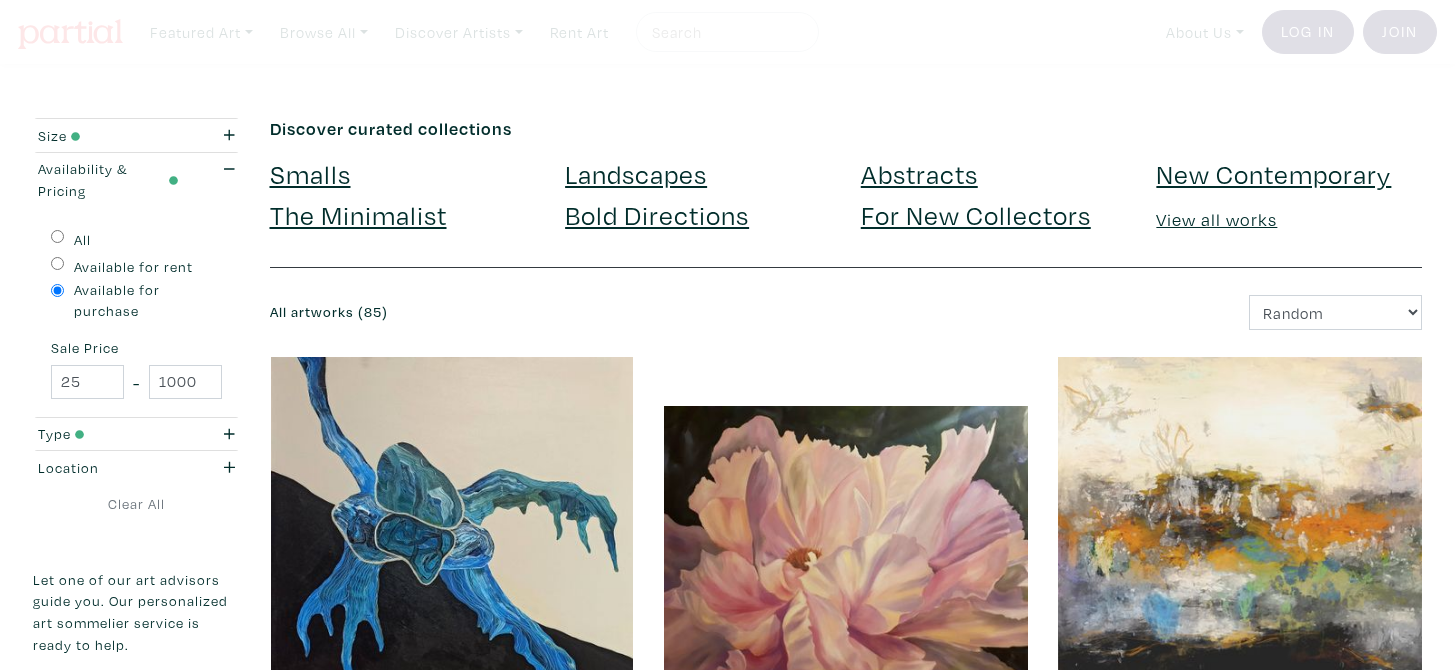 scroll, scrollTop: 0, scrollLeft: 0, axis: both 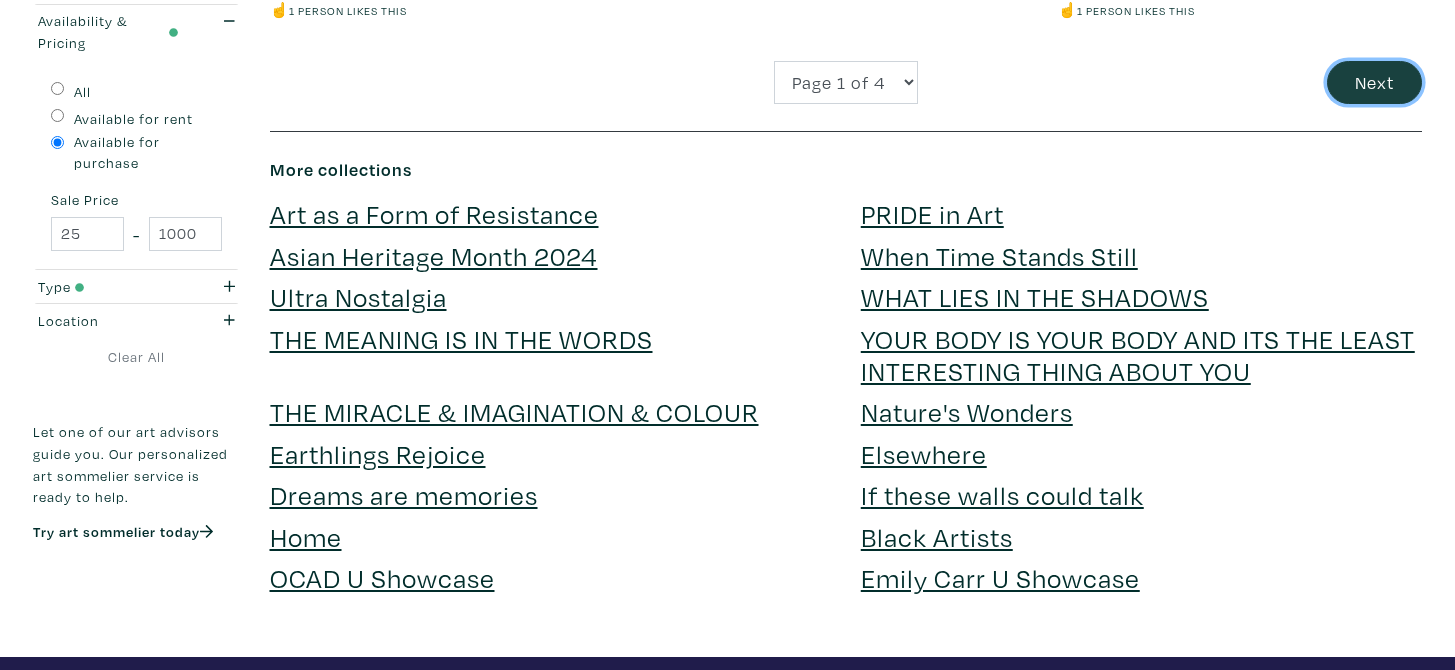 click on "Next" at bounding box center [1374, 82] 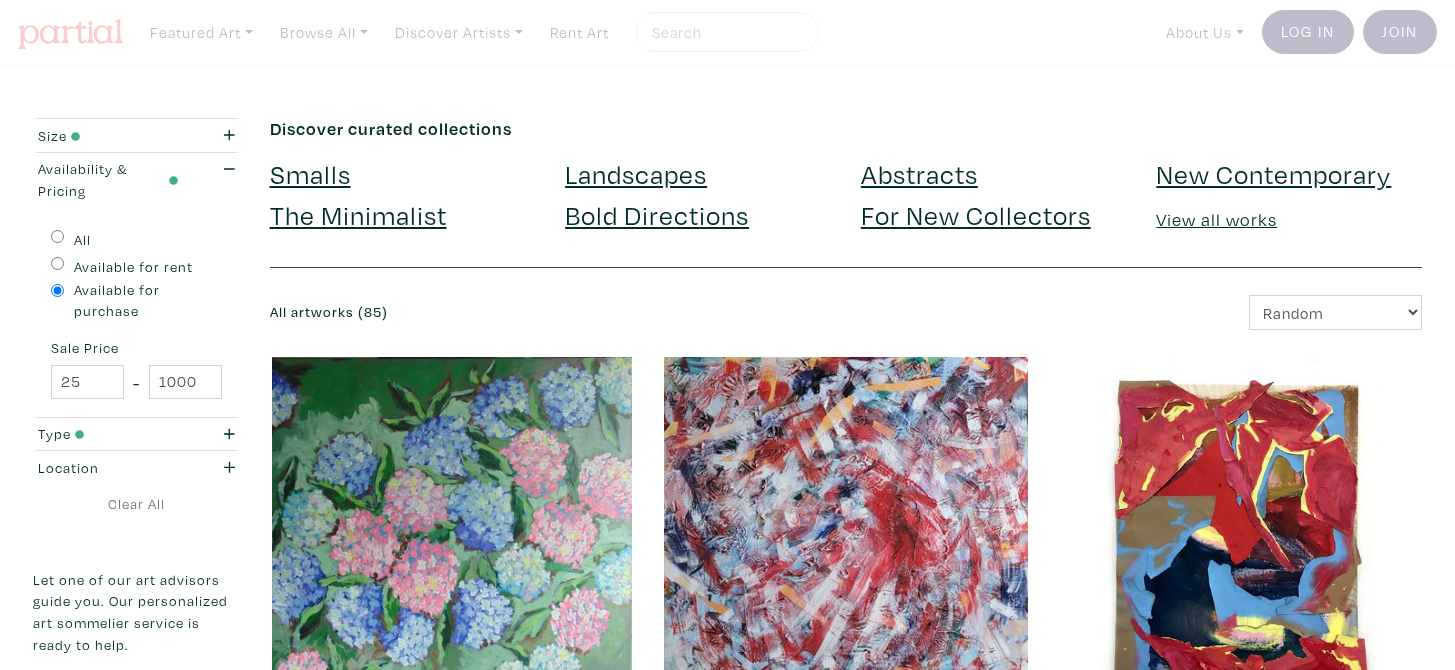 scroll, scrollTop: 0, scrollLeft: 0, axis: both 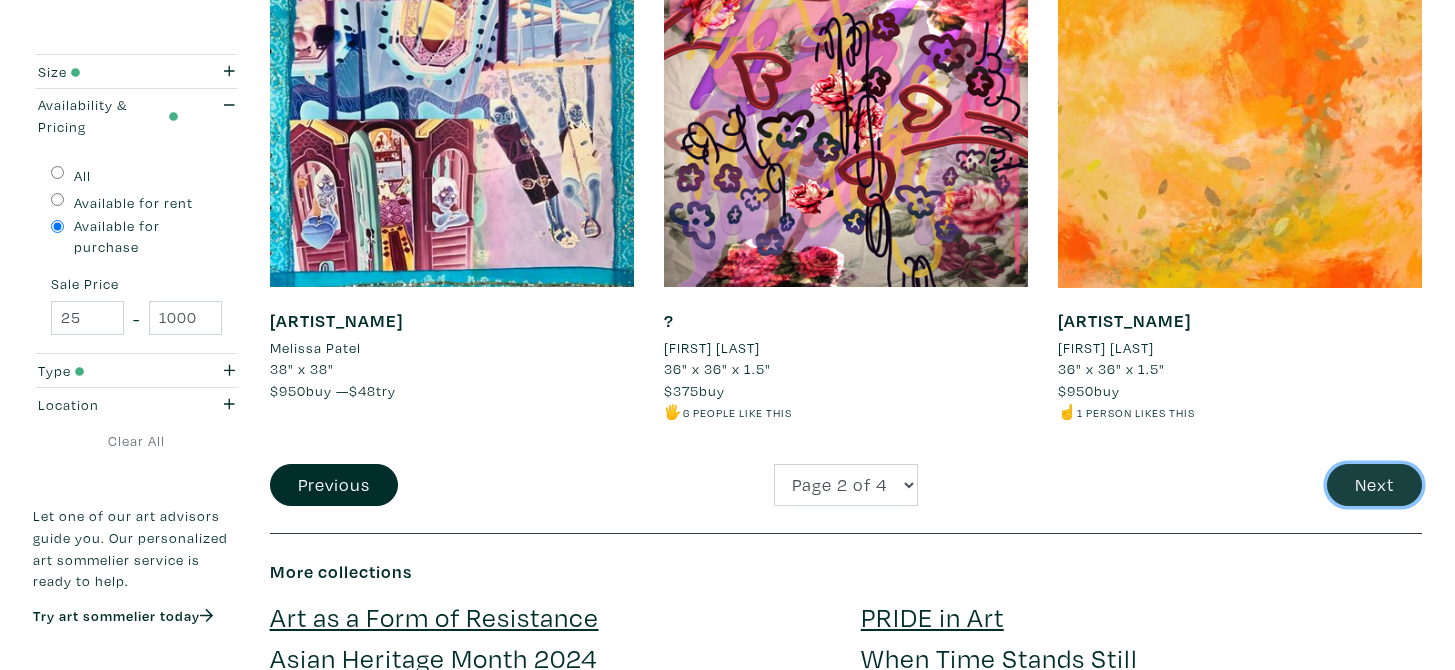 click on "Next" at bounding box center [1374, 485] 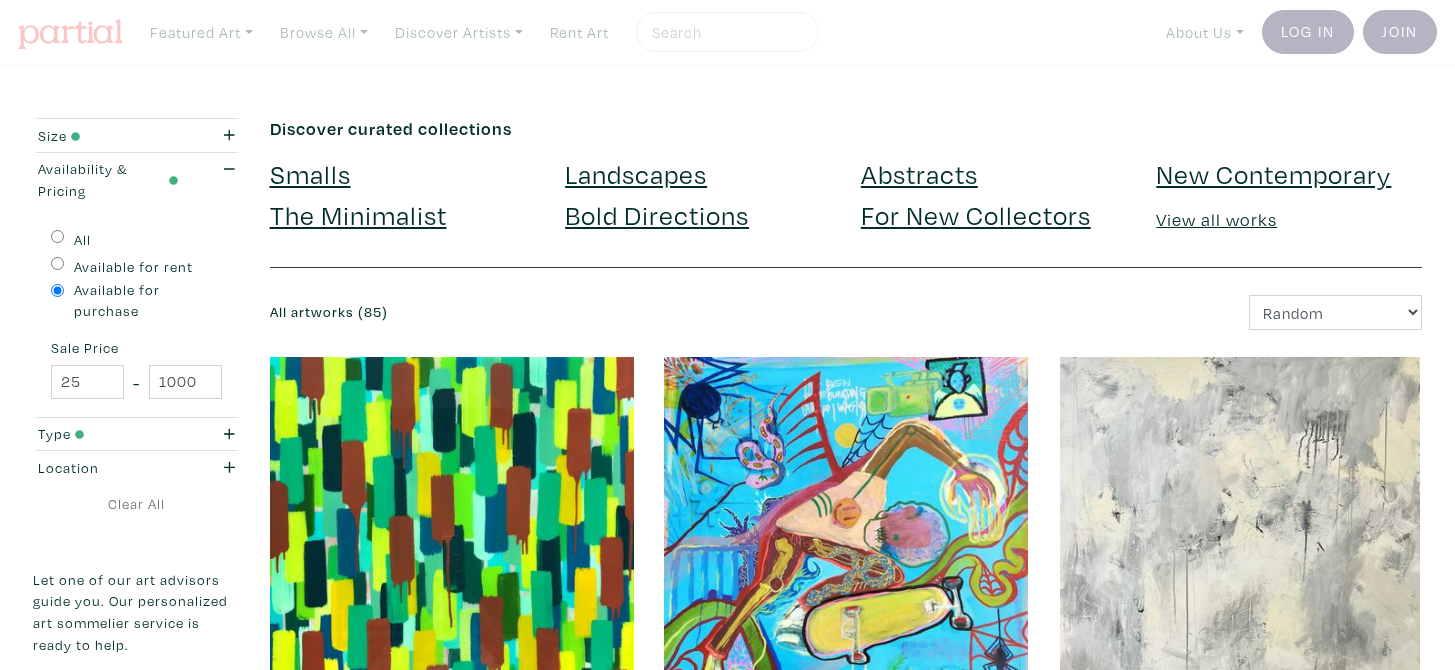 scroll, scrollTop: 0, scrollLeft: 0, axis: both 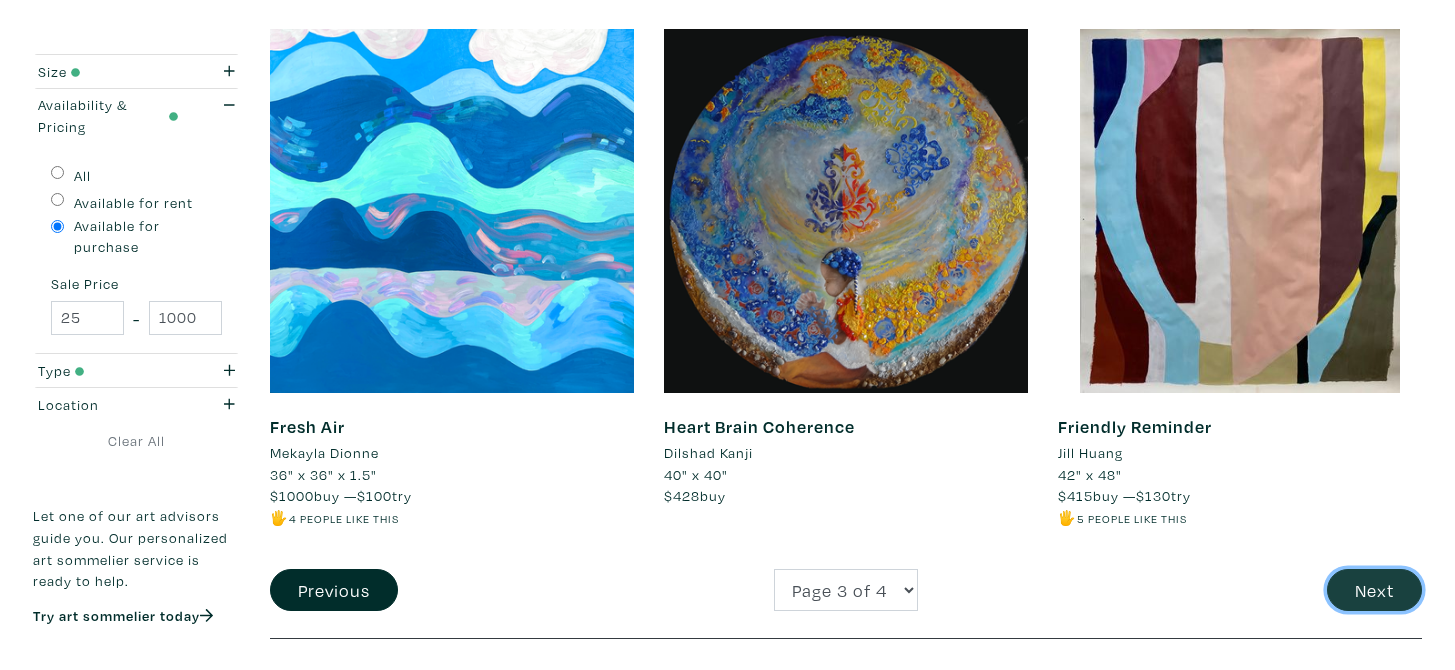 click on "Next" at bounding box center [1374, 590] 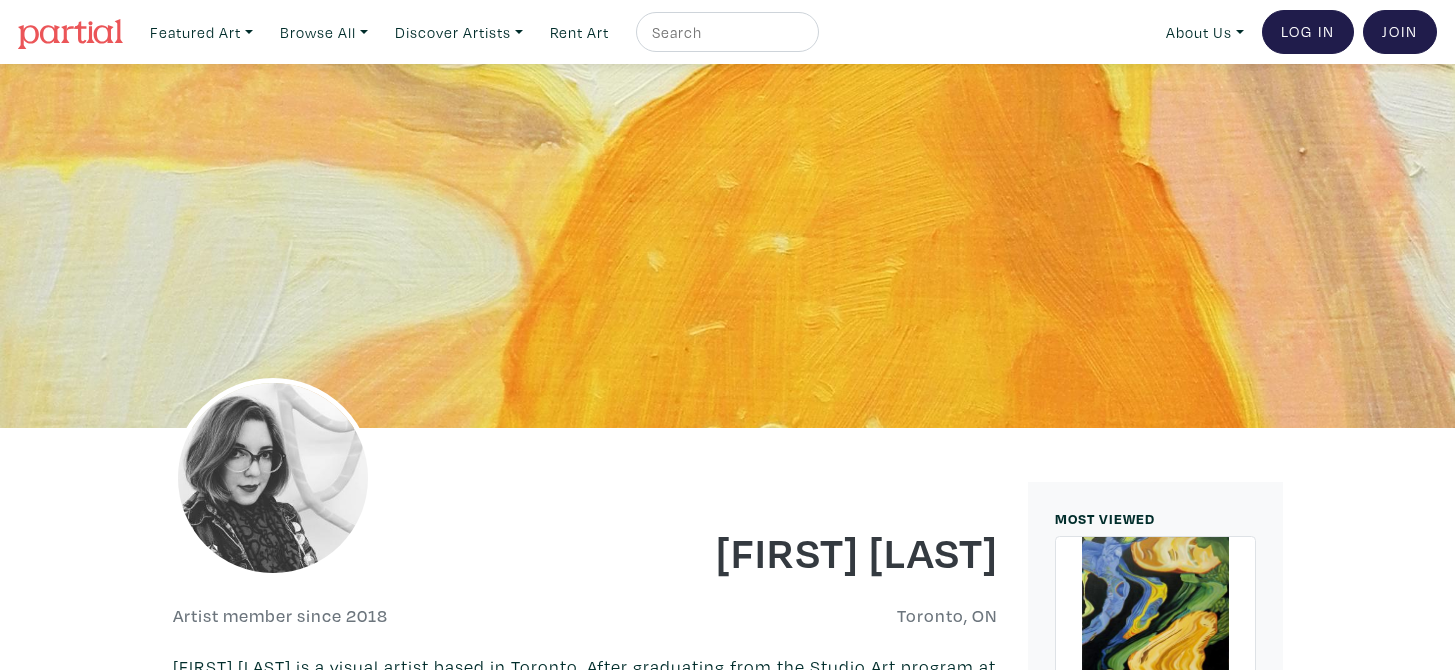 scroll, scrollTop: 0, scrollLeft: 0, axis: both 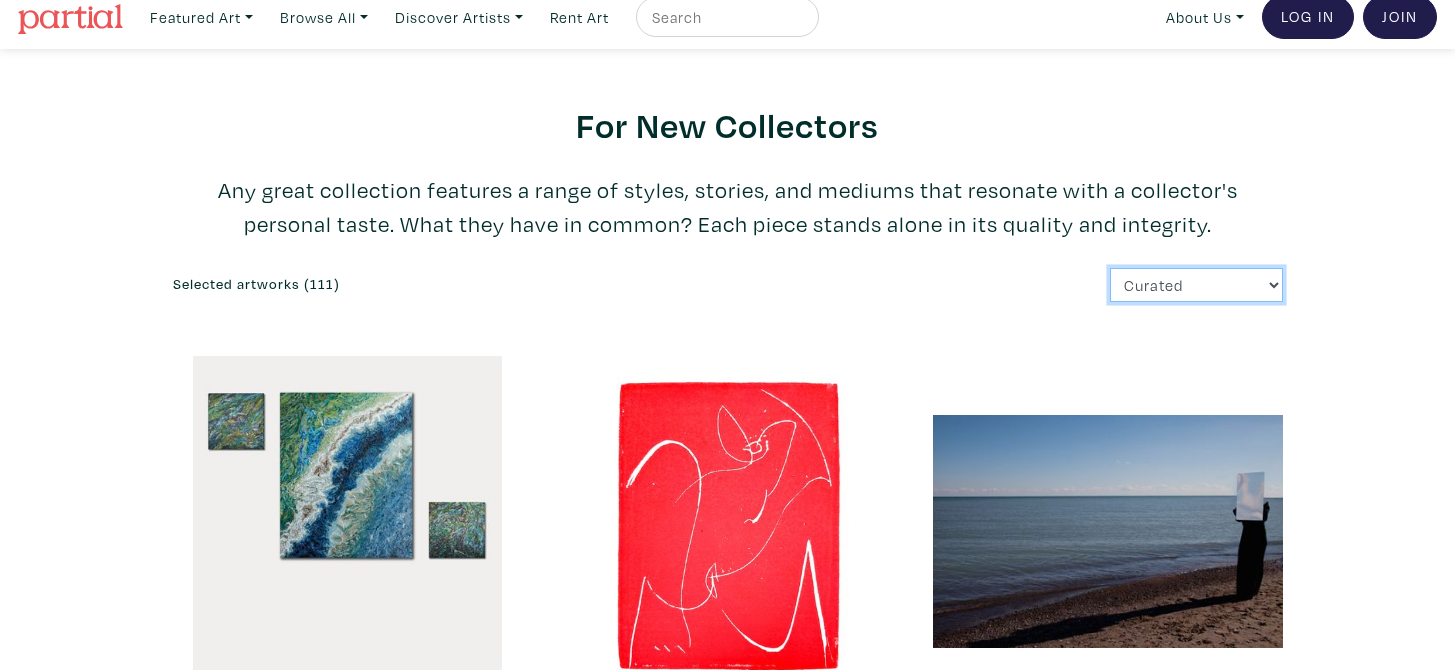 click on "Curated
Newest
Random
Price: Low to High
Price: High to Low" at bounding box center [1196, 285] 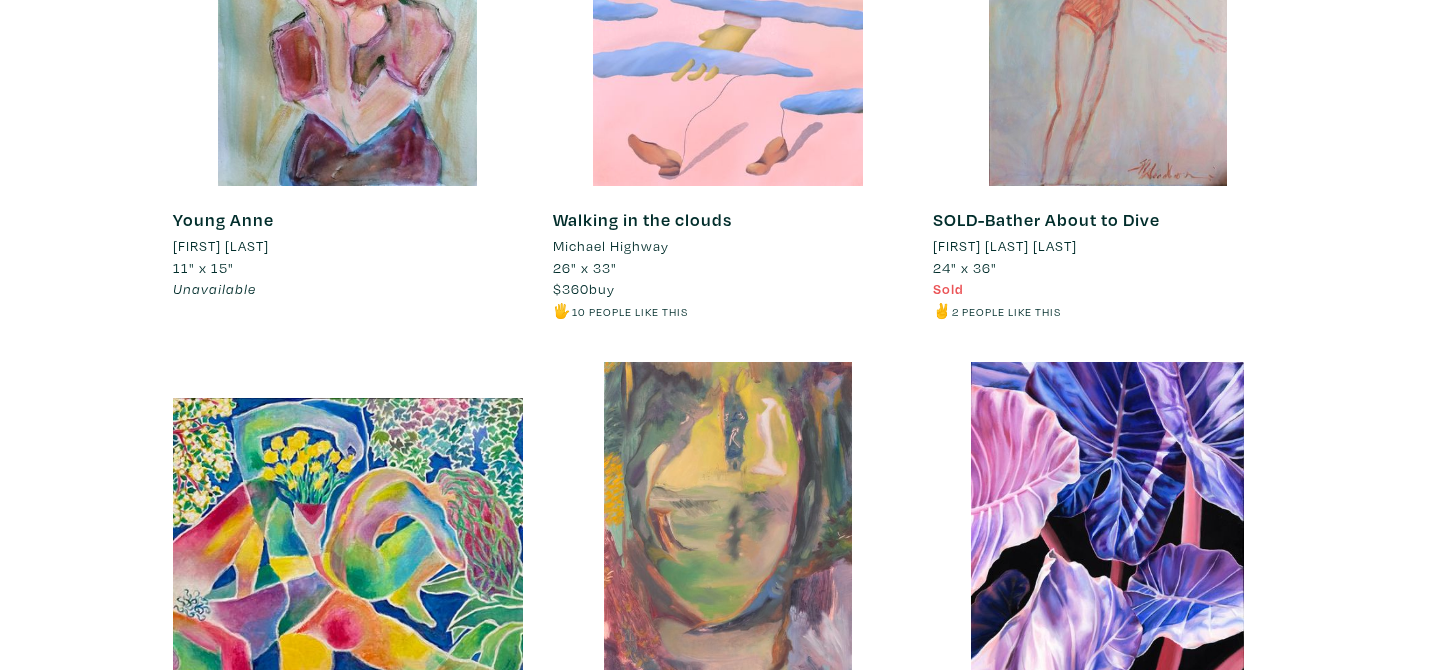 scroll, scrollTop: 9531, scrollLeft: 0, axis: vertical 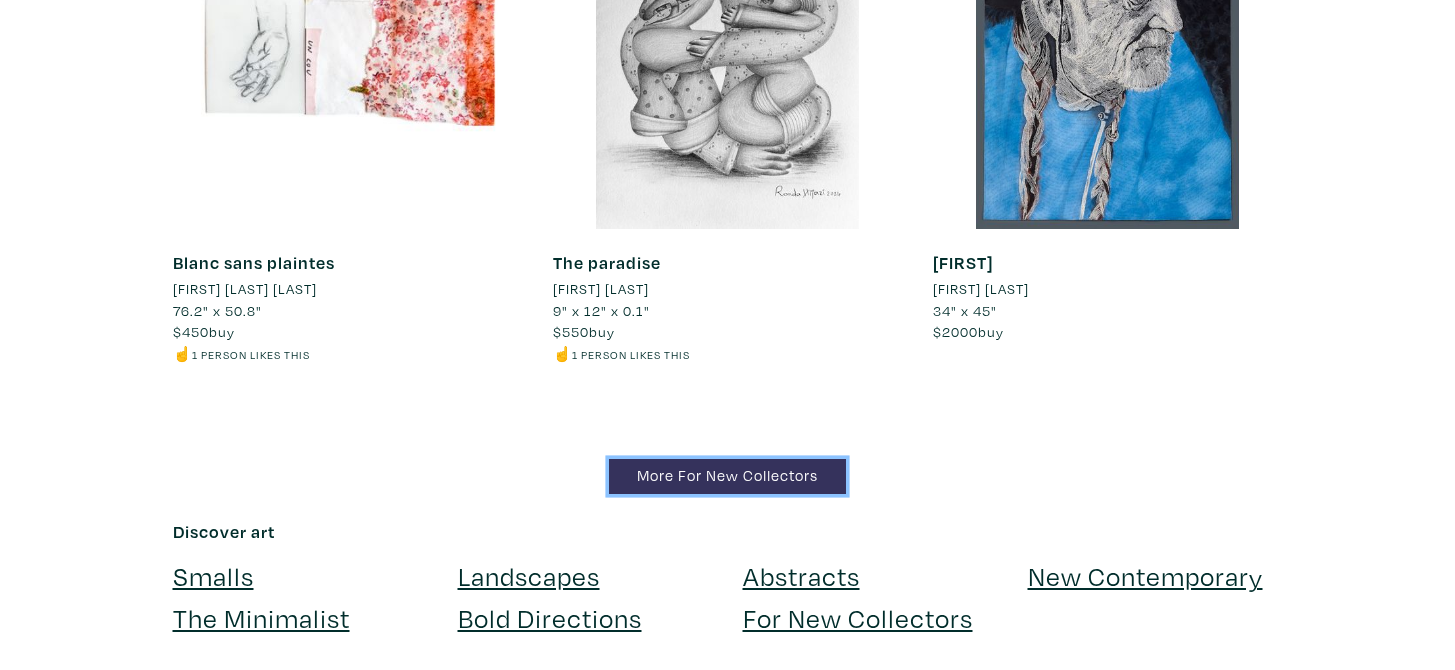 click on "More For New Collectors" at bounding box center (727, 476) 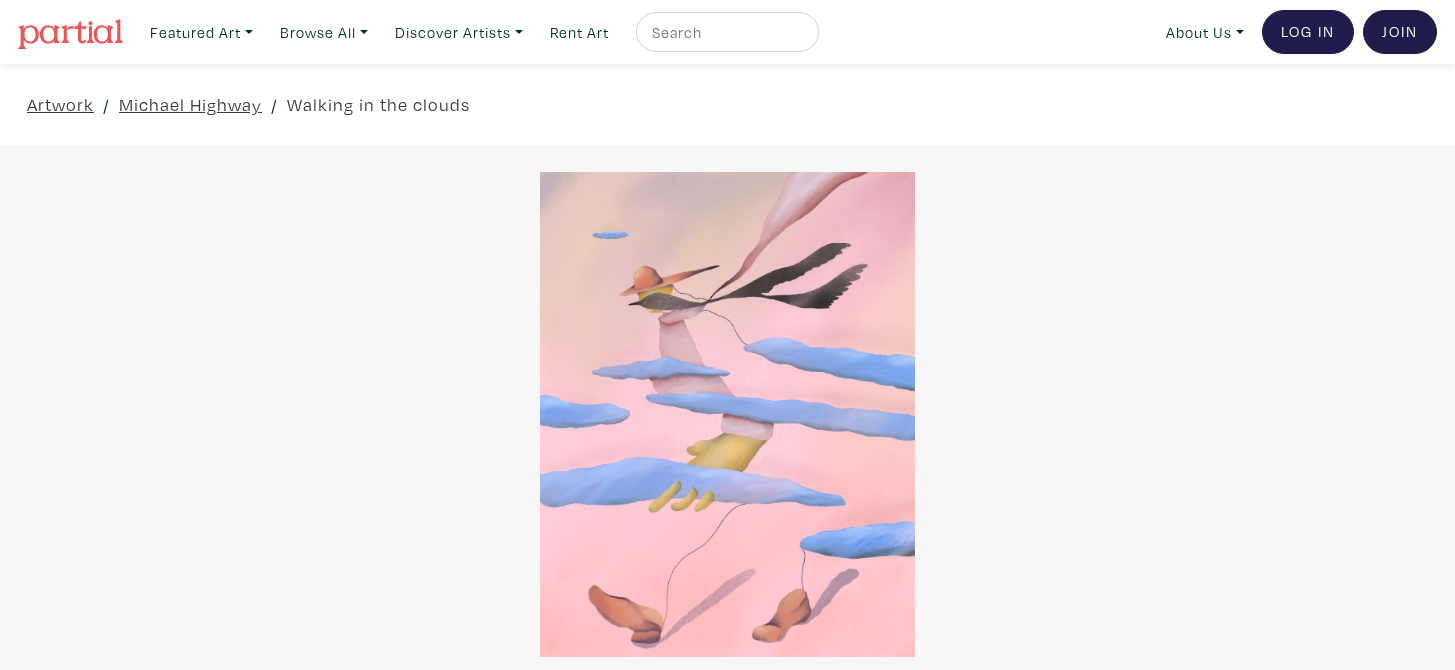 scroll, scrollTop: 0, scrollLeft: 0, axis: both 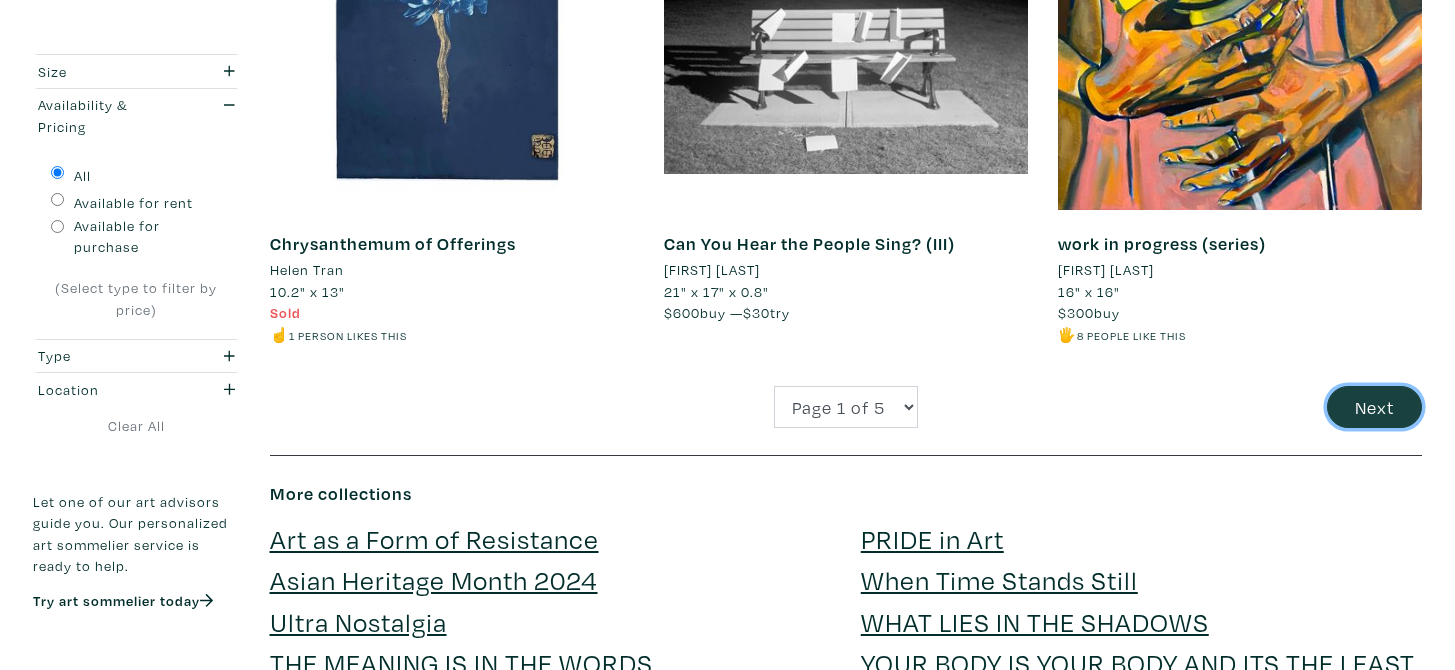 click on "Next" at bounding box center (1374, 407) 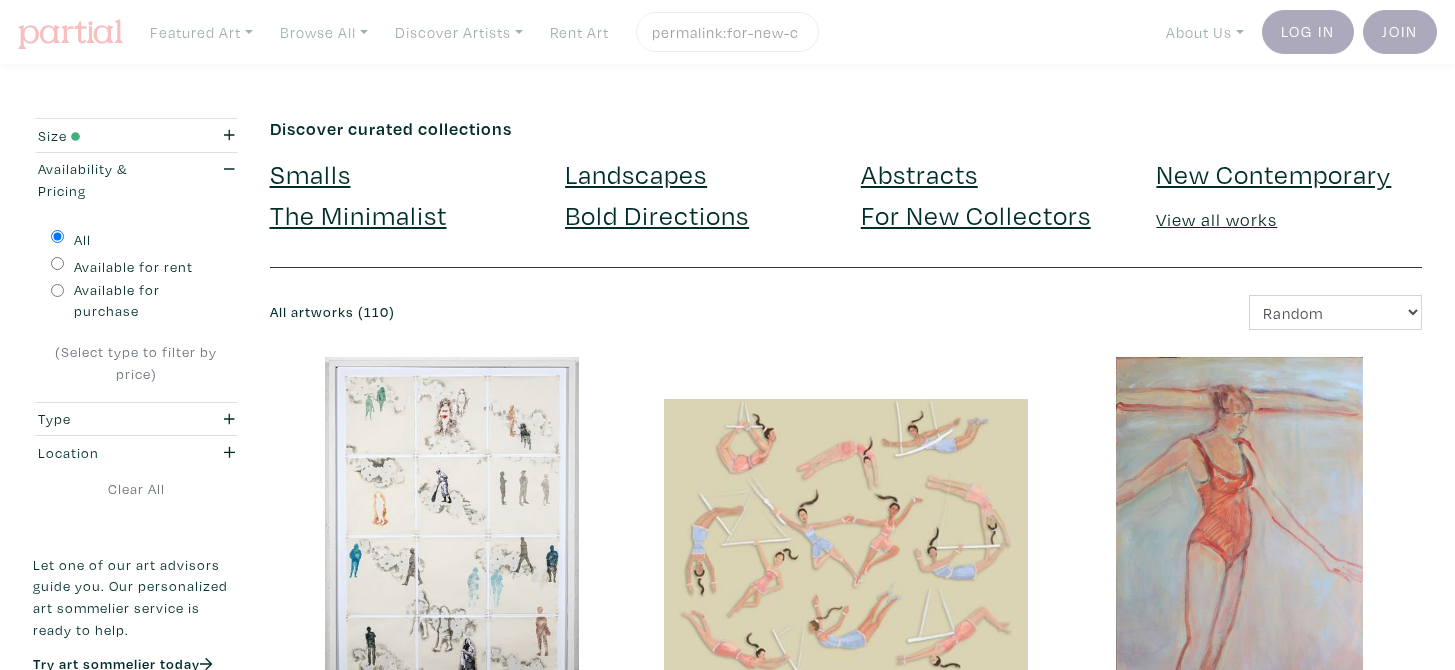 scroll, scrollTop: 0, scrollLeft: 0, axis: both 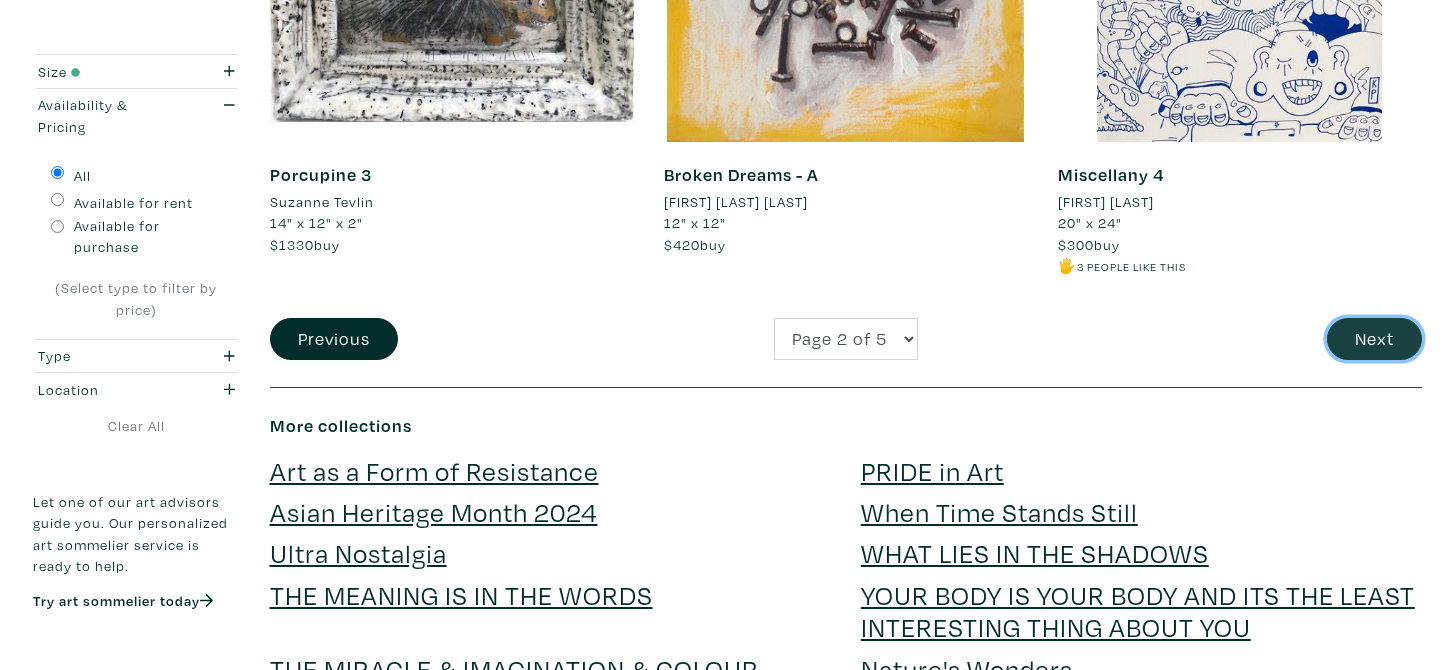 click on "Next" at bounding box center (1374, 339) 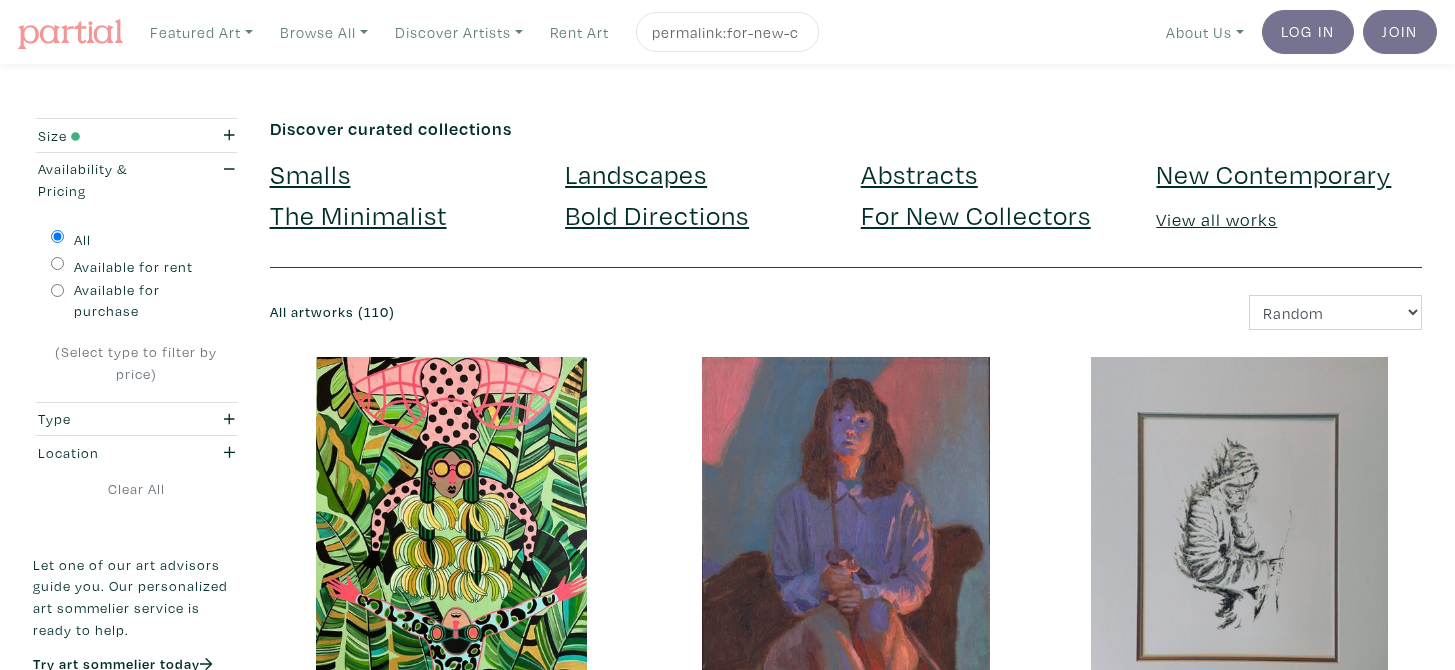 scroll, scrollTop: 0, scrollLeft: 0, axis: both 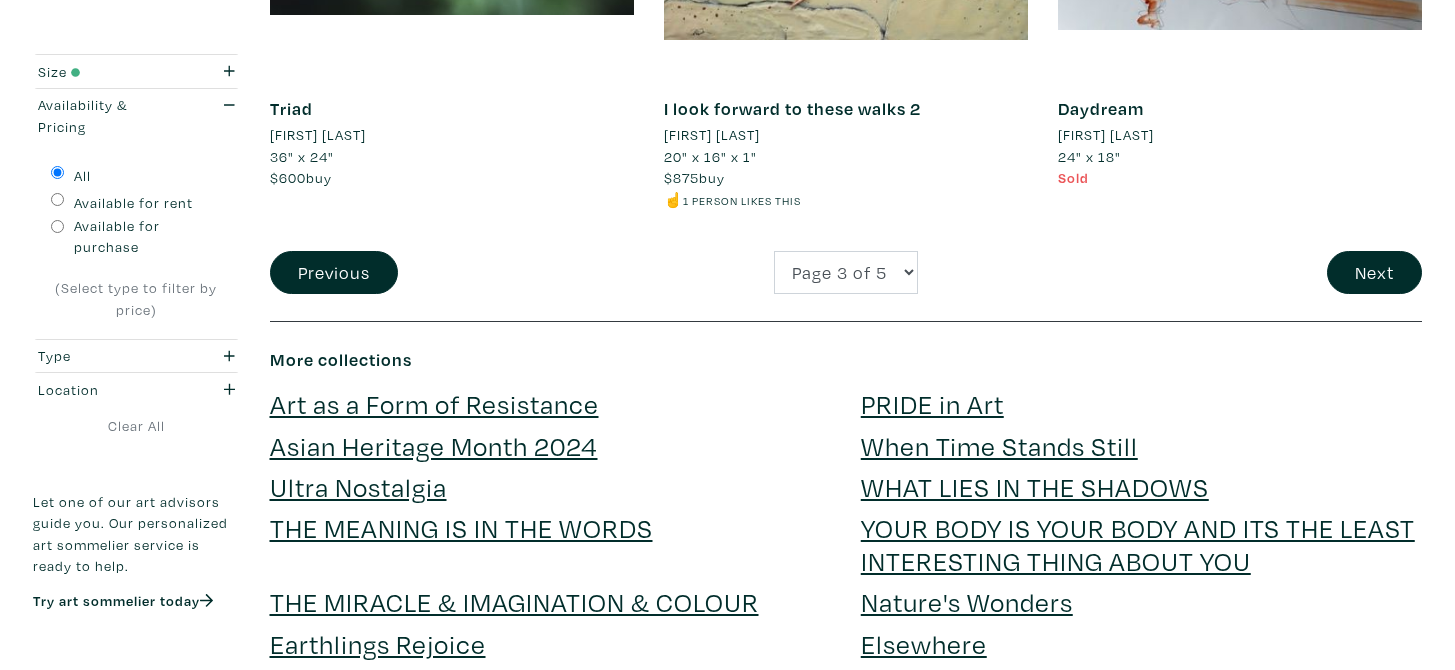 click on "Featured Collections
Staff picks
Art for small spaces
For new collectors
Featured abstracts" at bounding box center (846, -1767) 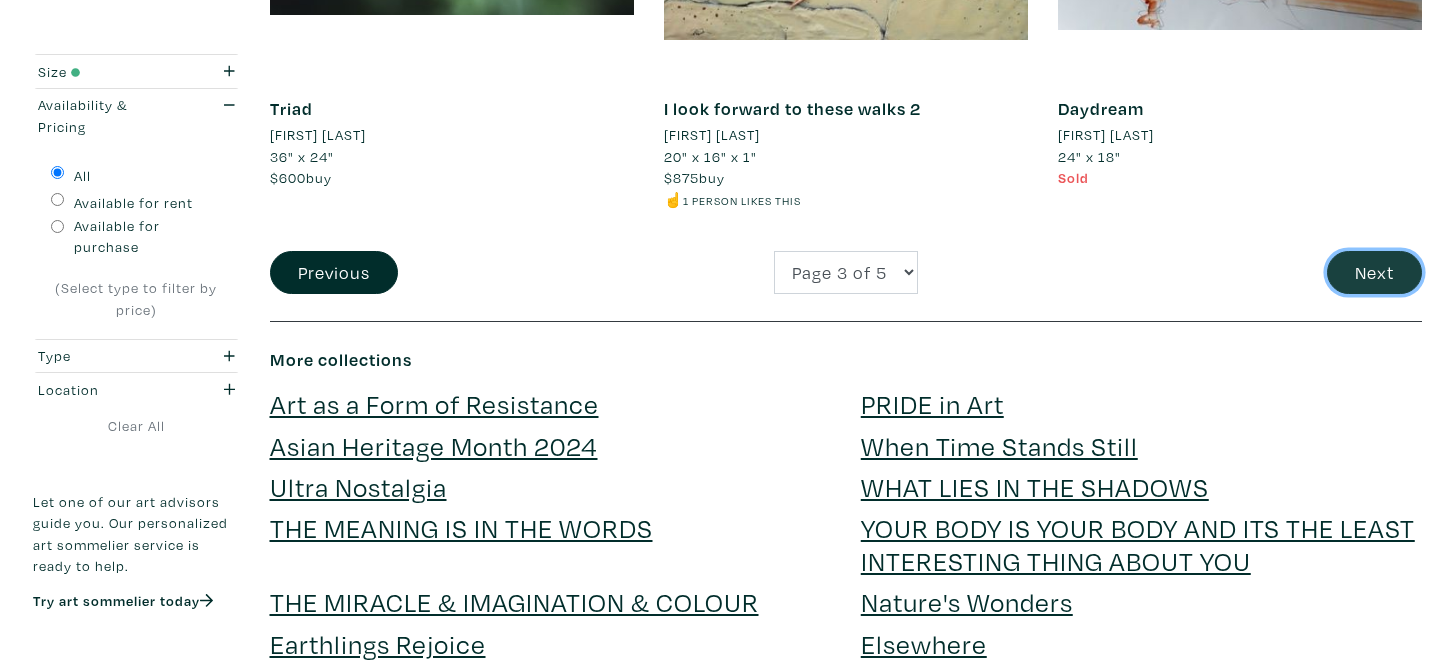 click on "Next" at bounding box center [1374, 272] 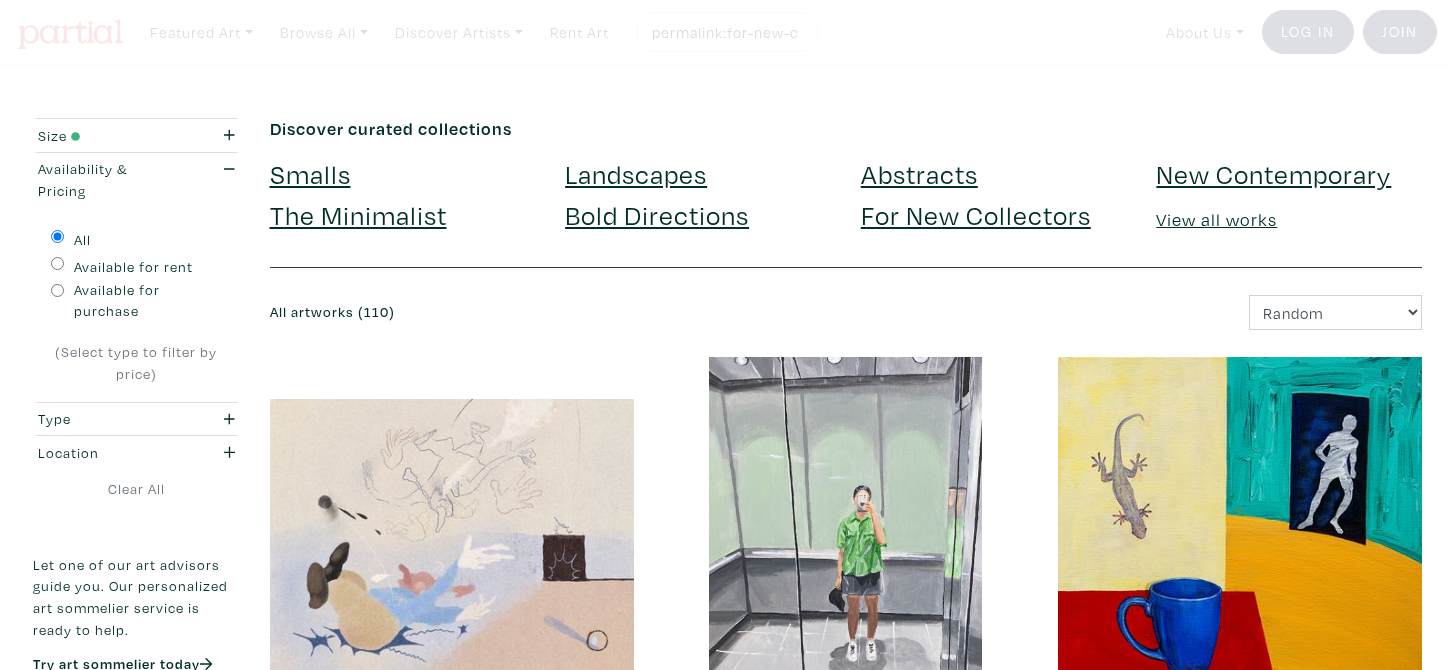 scroll, scrollTop: 0, scrollLeft: 0, axis: both 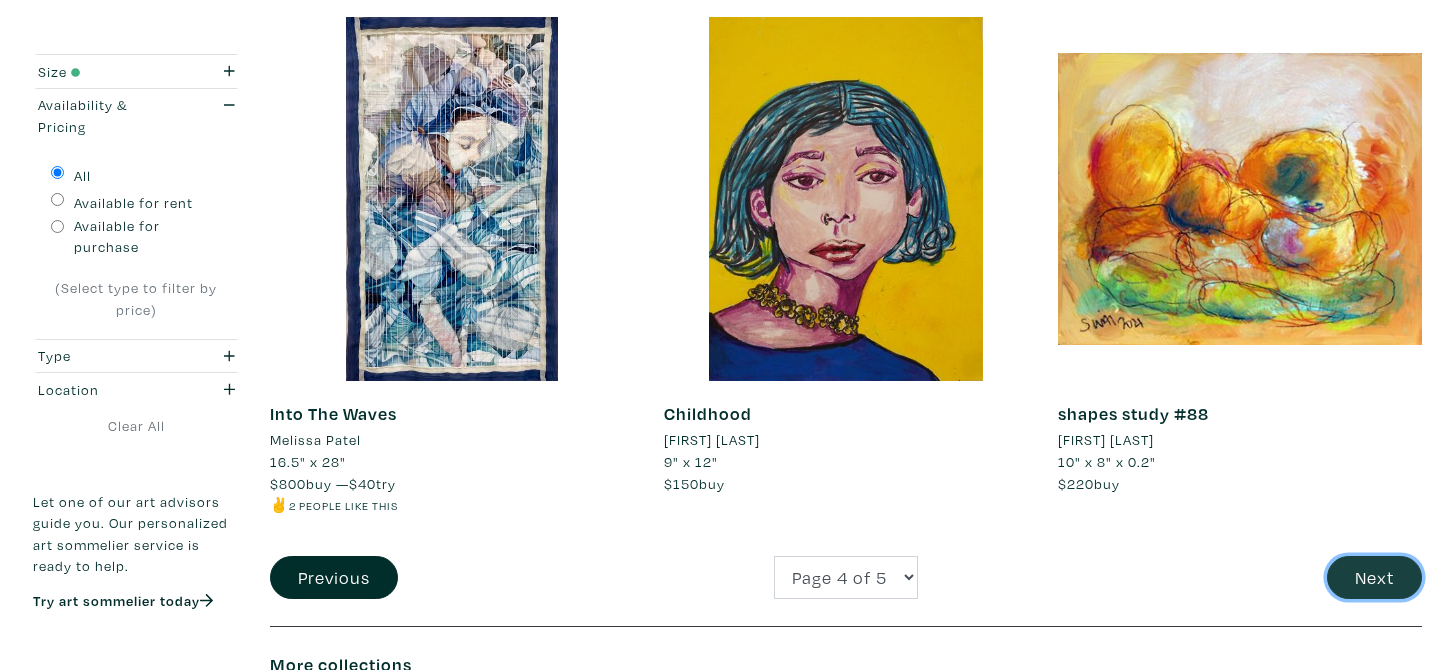 click on "Next" at bounding box center (1374, 577) 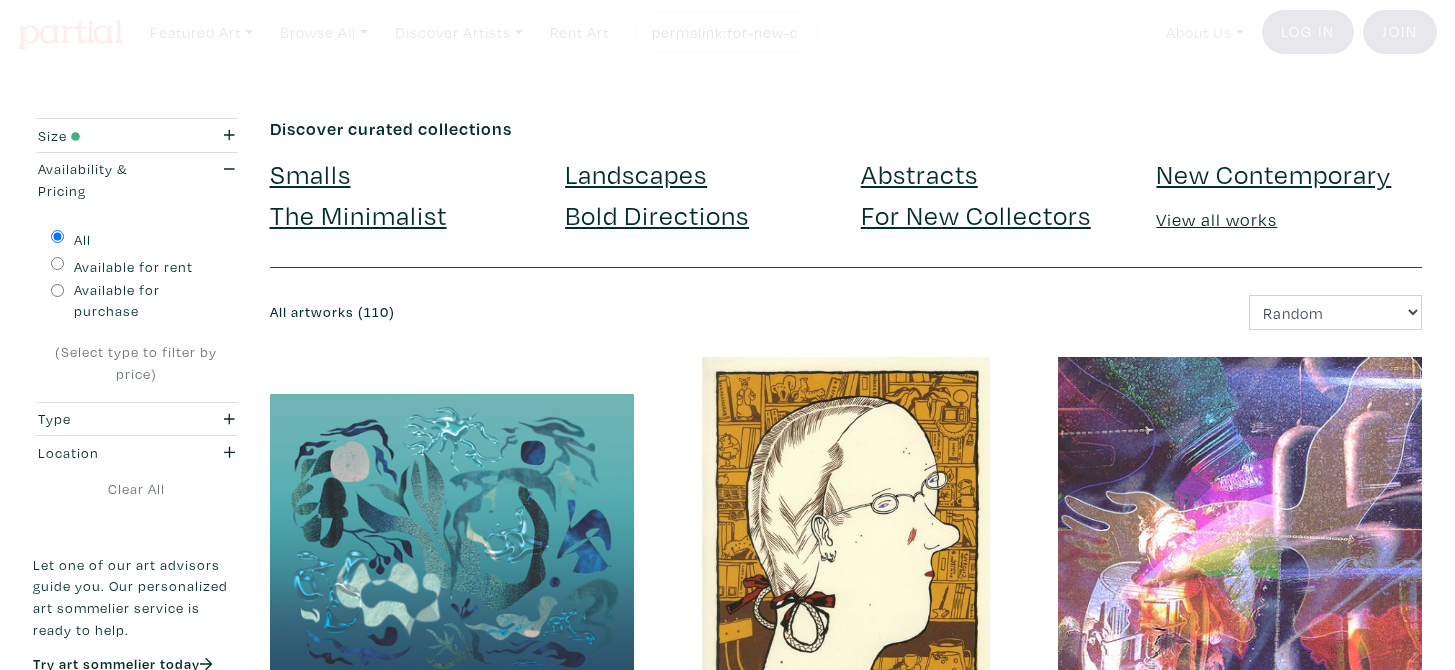 scroll, scrollTop: 0, scrollLeft: 0, axis: both 